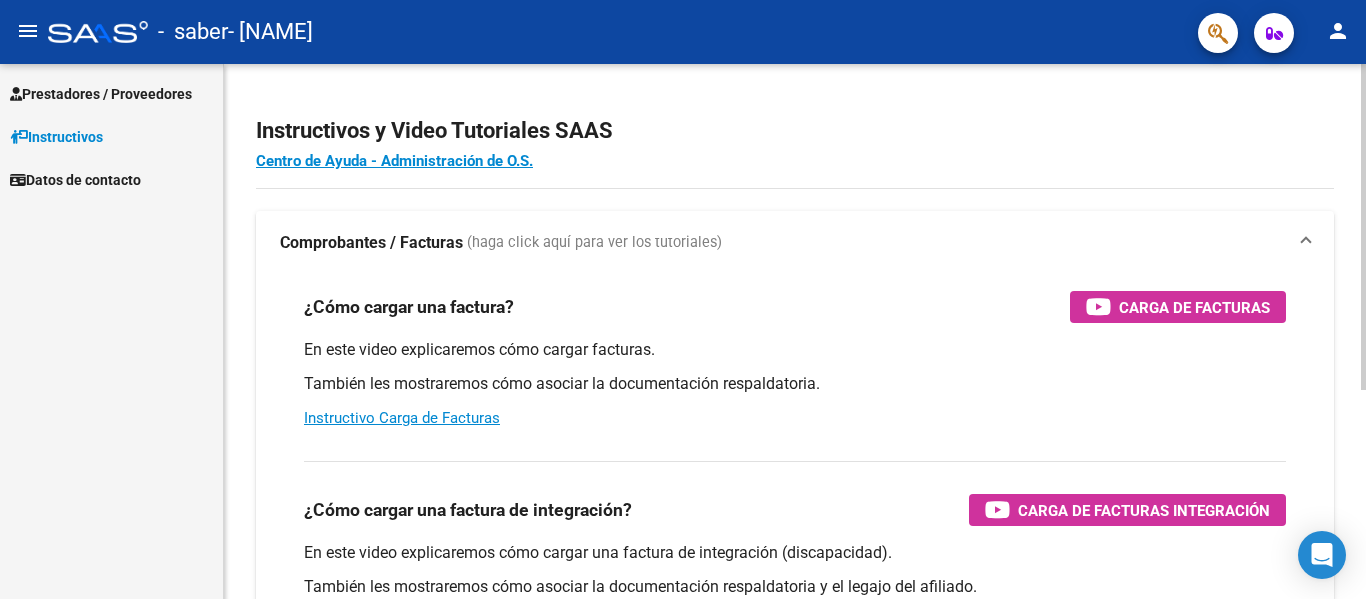 scroll, scrollTop: 0, scrollLeft: 0, axis: both 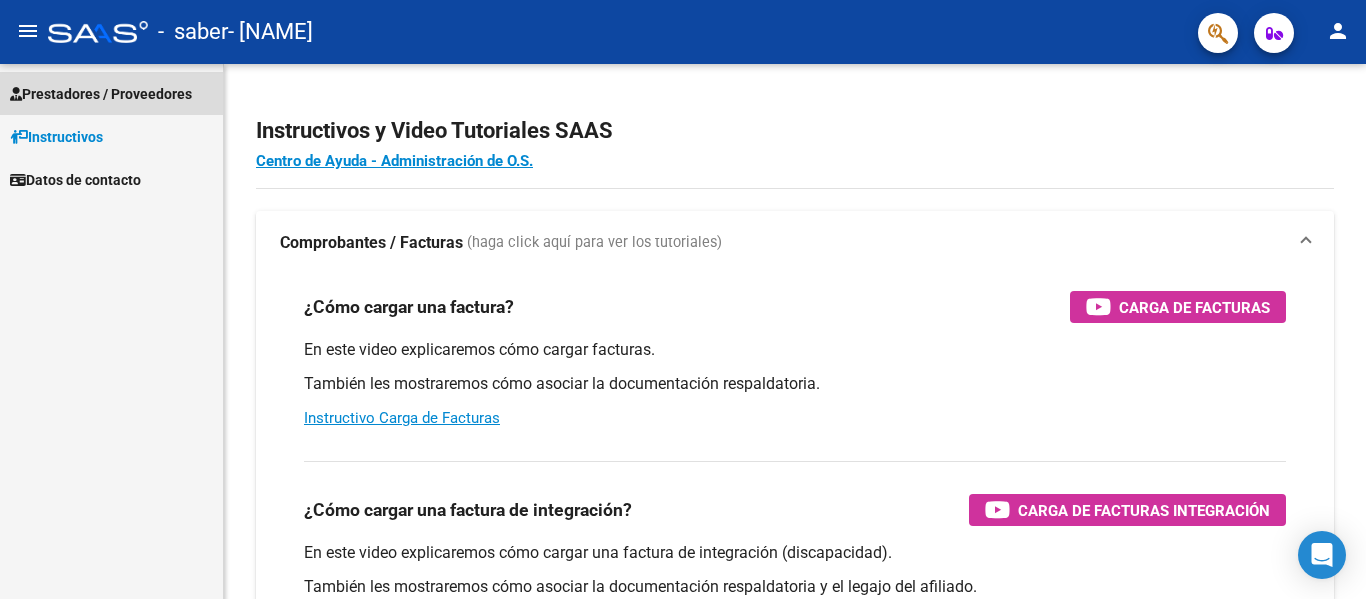 click on "Prestadores / Proveedores" at bounding box center (101, 94) 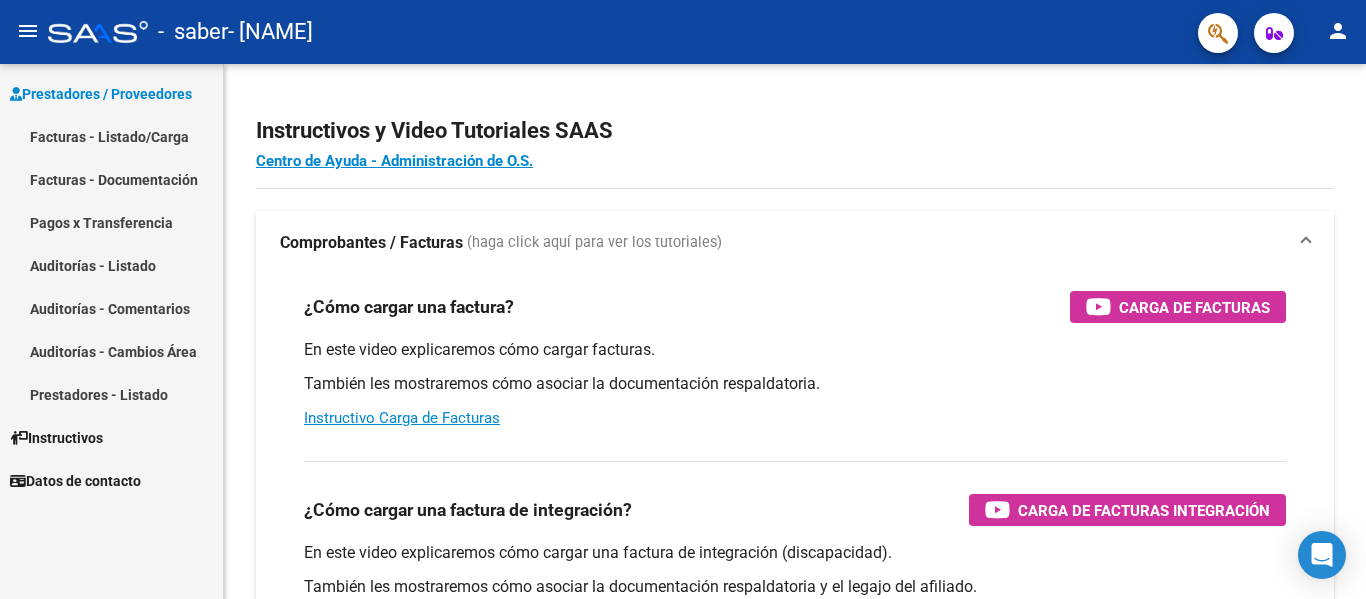 click on "Facturas - Listado/Carga" at bounding box center [111, 136] 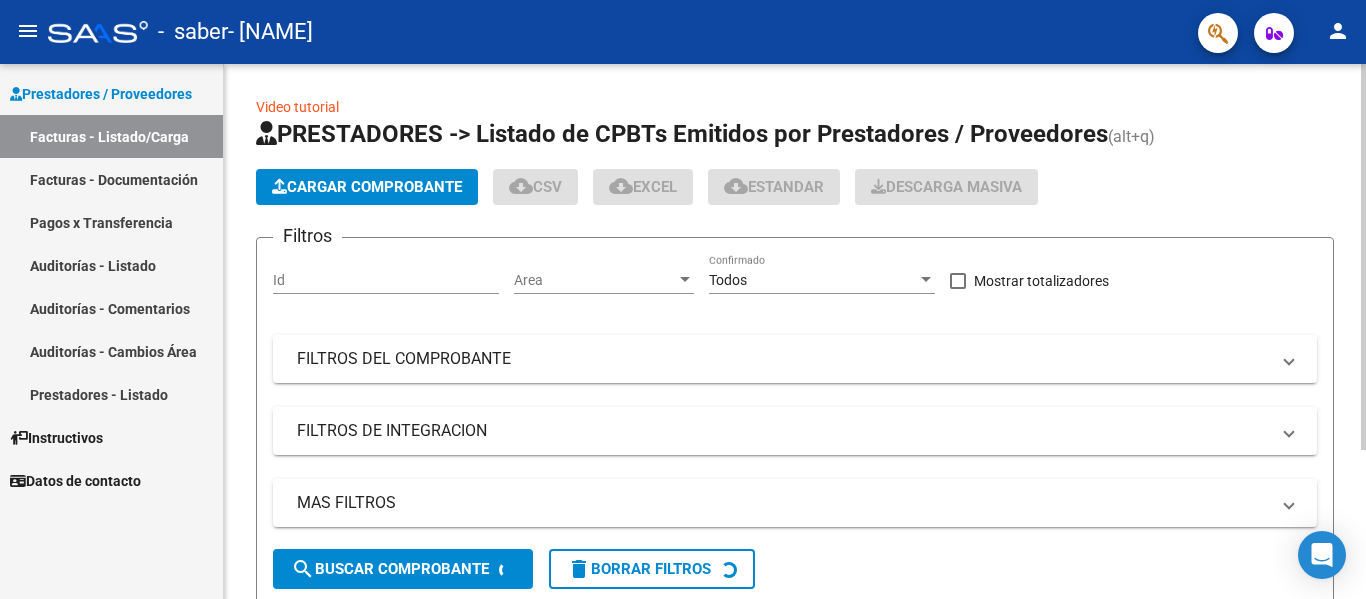click on "Cargar Comprobante" 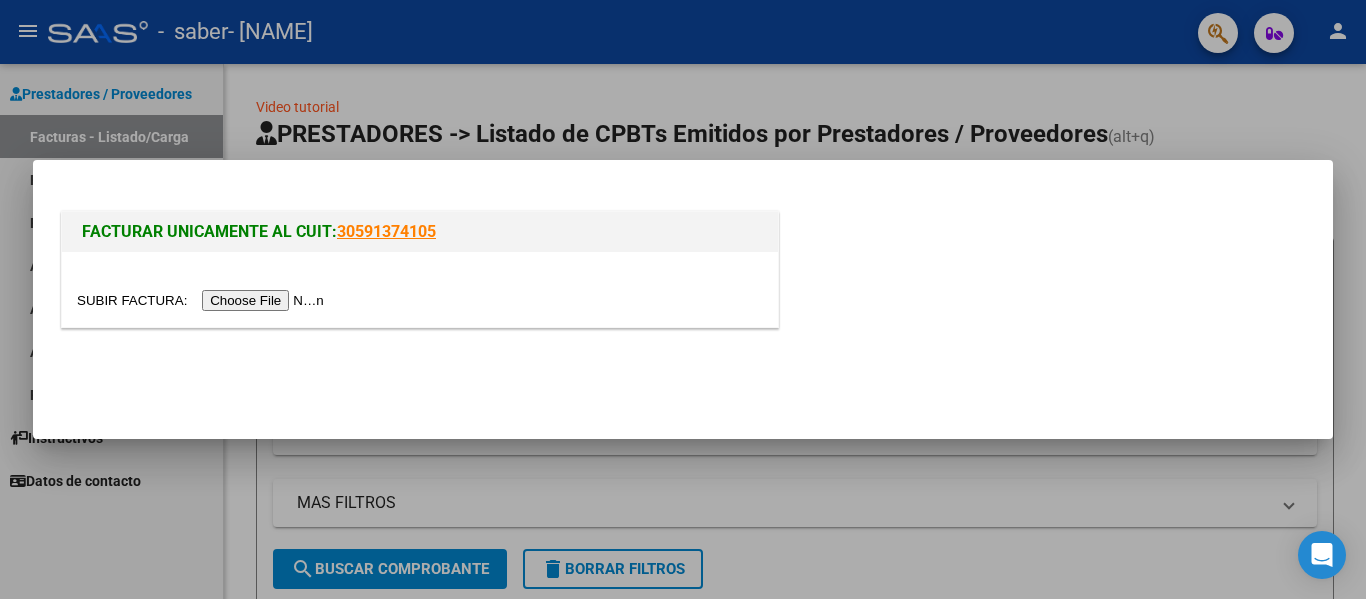click at bounding box center [203, 300] 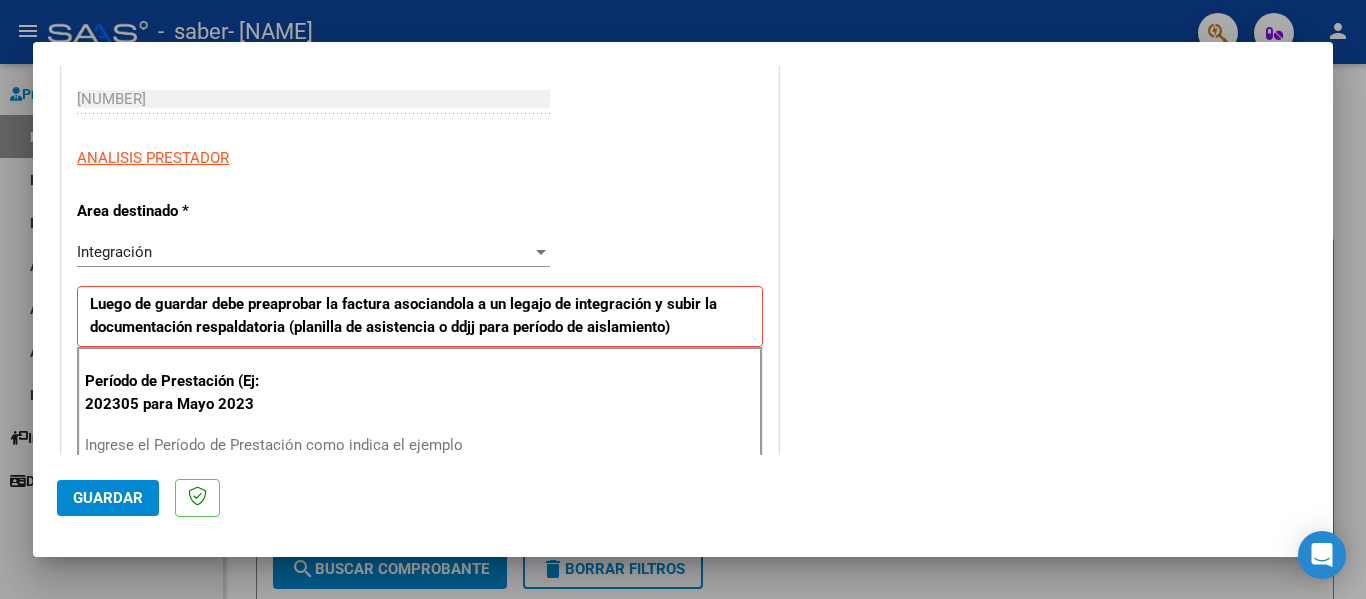 scroll, scrollTop: 500, scrollLeft: 0, axis: vertical 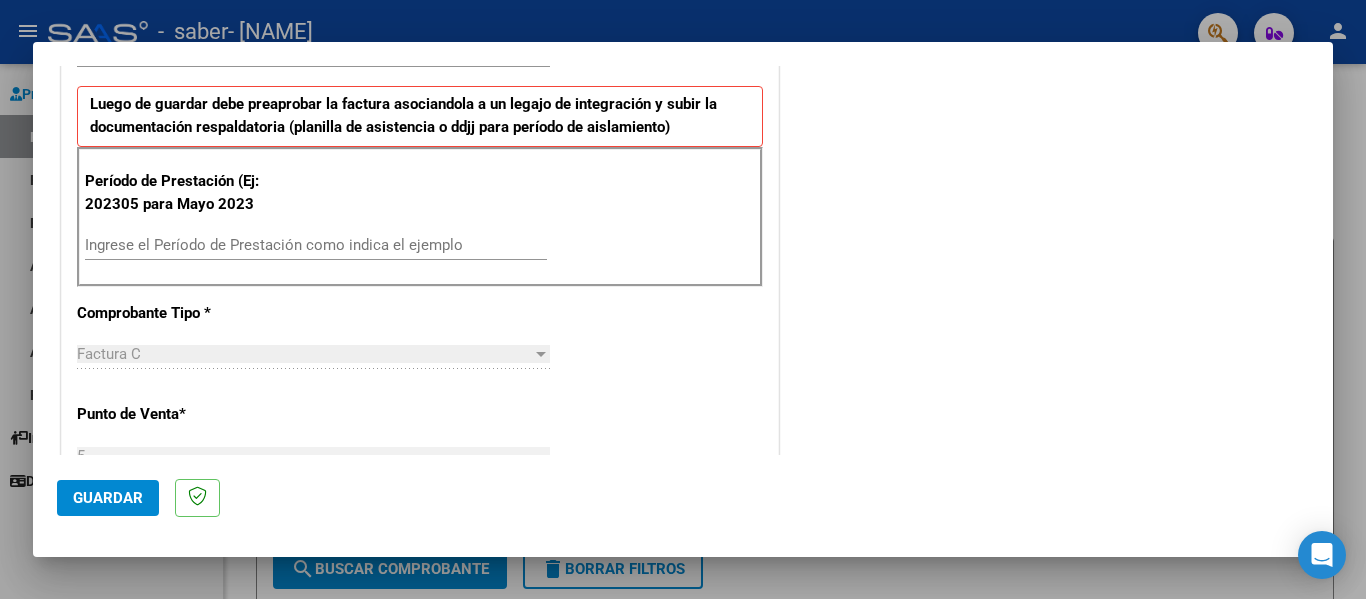 click on "Ingrese el Período de Prestación como indica el ejemplo" at bounding box center [316, 245] 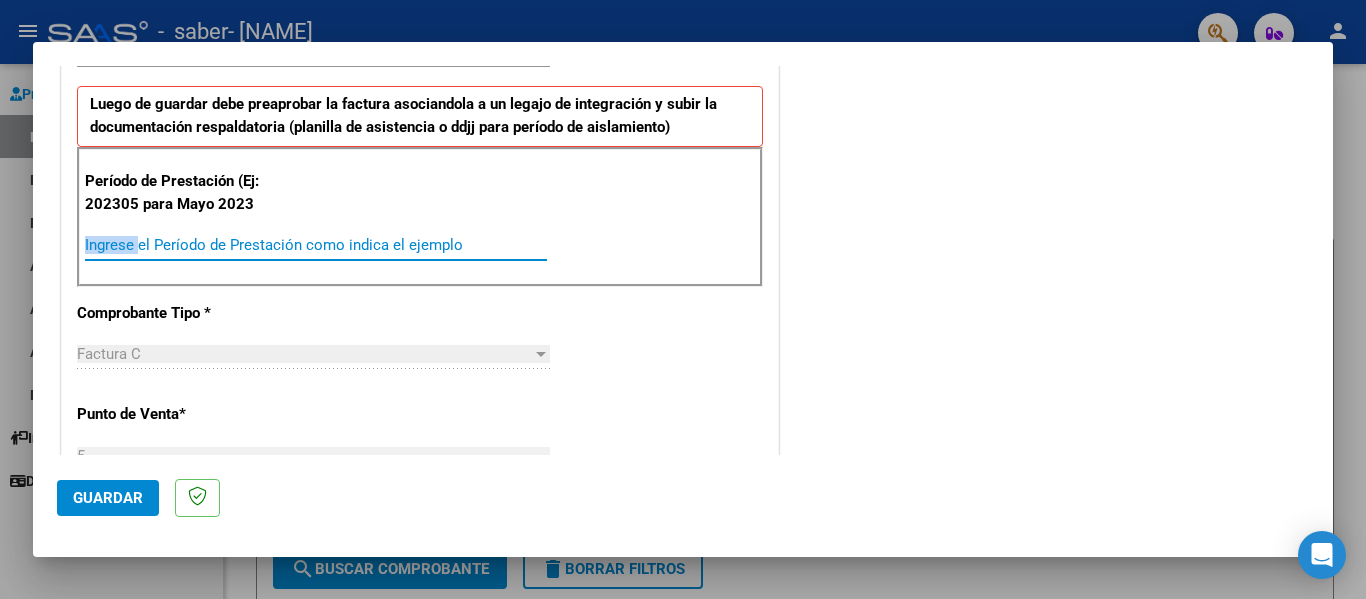 click on "Ingrese el Período de Prestación como indica el ejemplo" at bounding box center [316, 245] 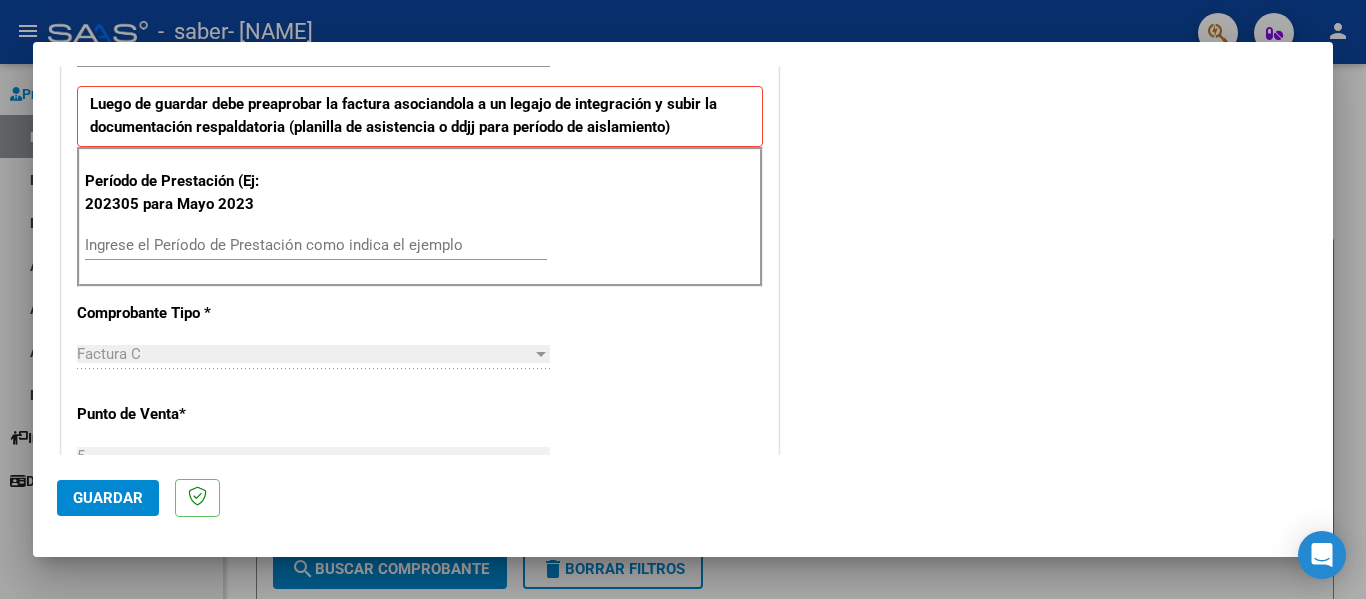 drag, startPoint x: 293, startPoint y: 233, endPoint x: 276, endPoint y: 247, distance: 22.022715 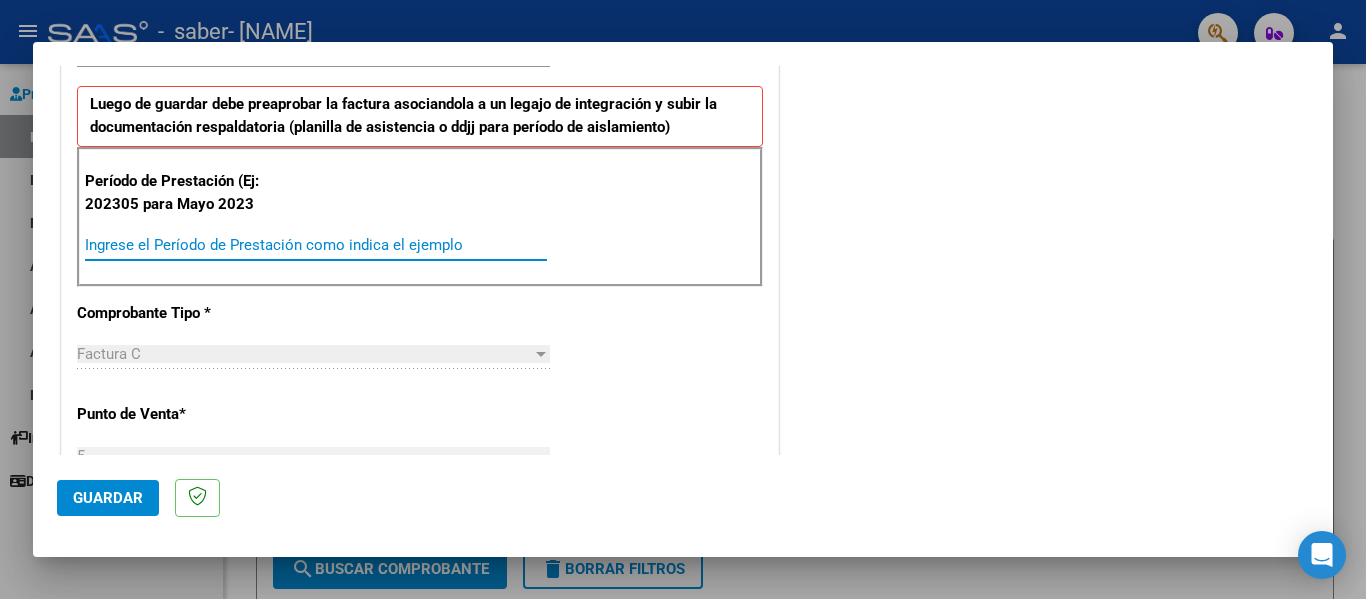 click on "Ingrese el Período de Prestación como indica el ejemplo" at bounding box center [316, 245] 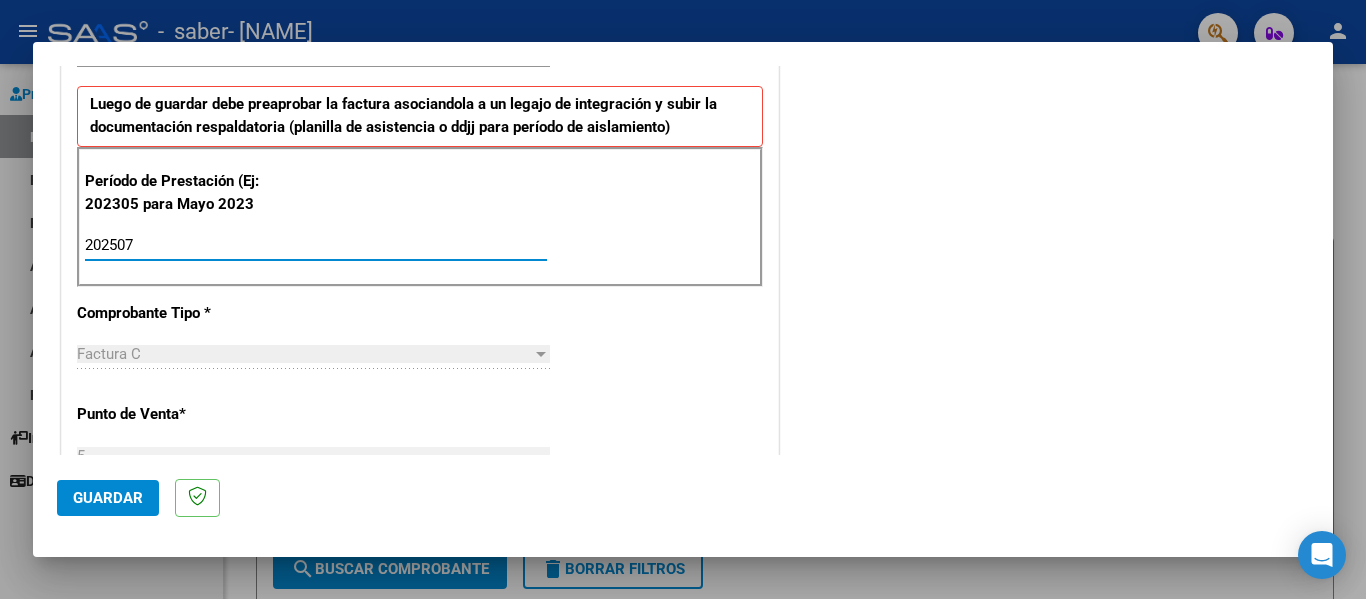 type on "202507" 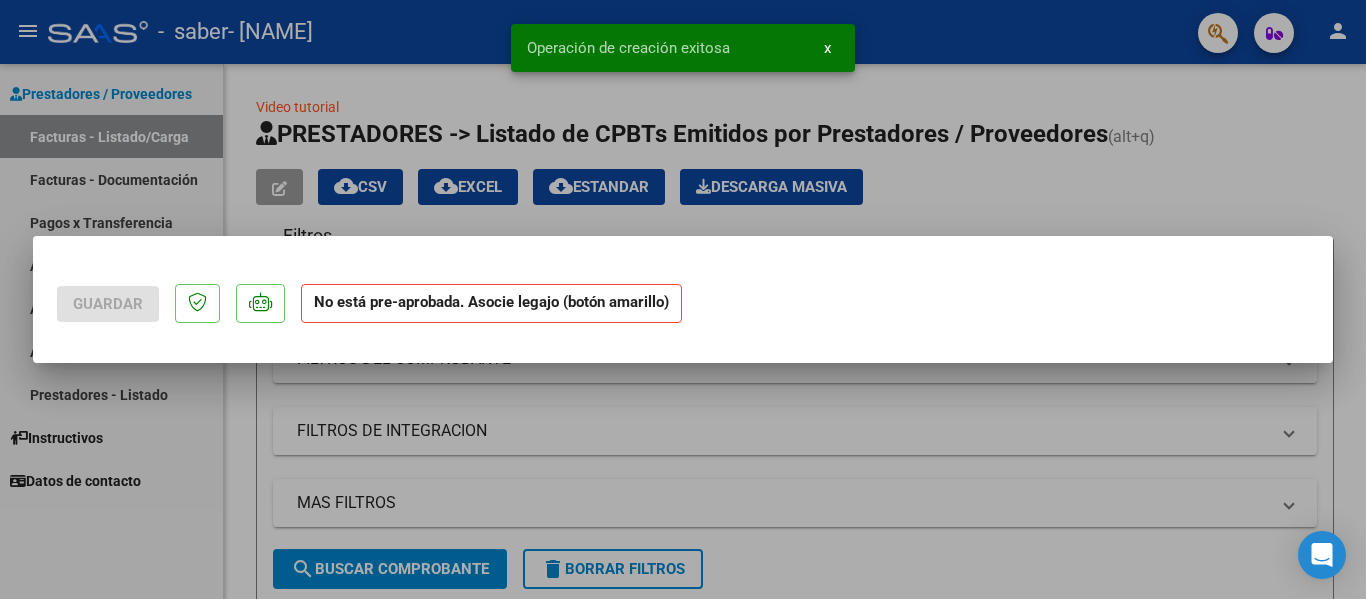 scroll, scrollTop: 0, scrollLeft: 0, axis: both 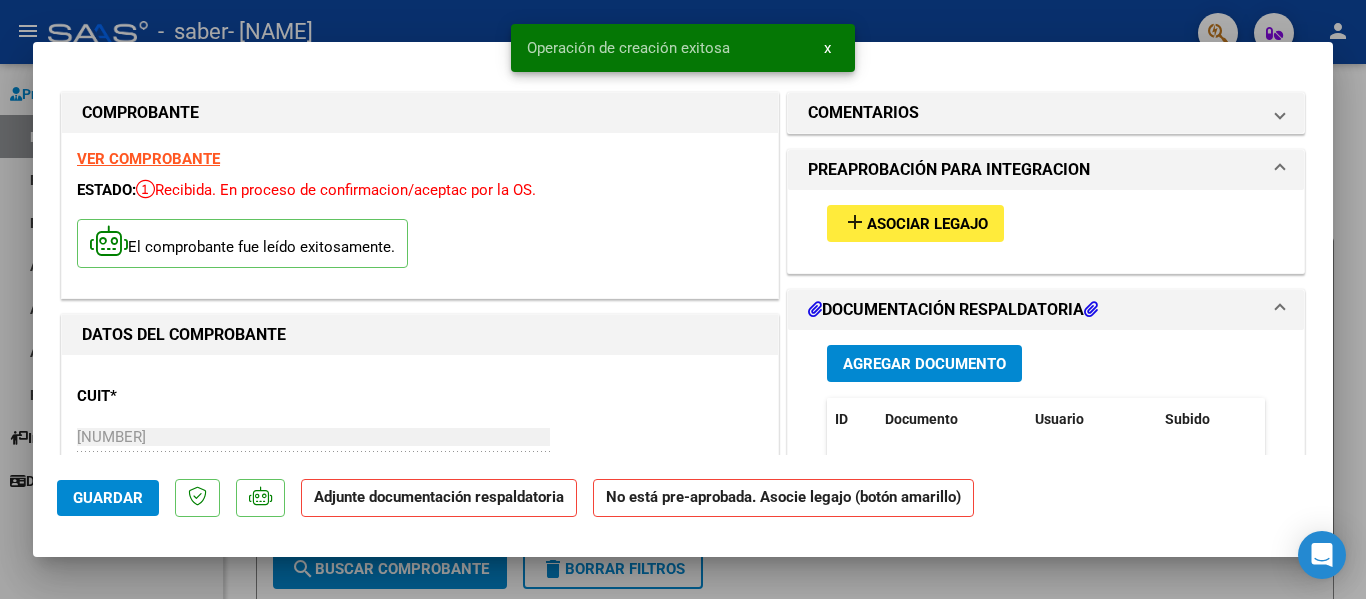 click on "Asociar Legajo" at bounding box center [927, 224] 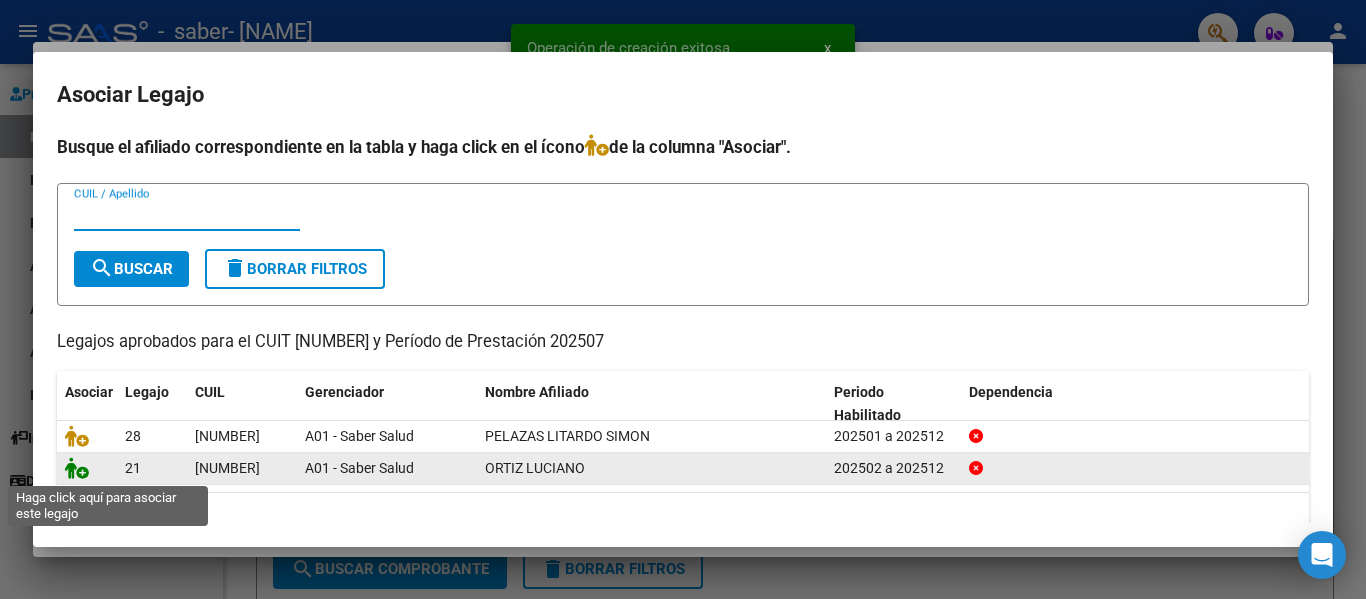 click 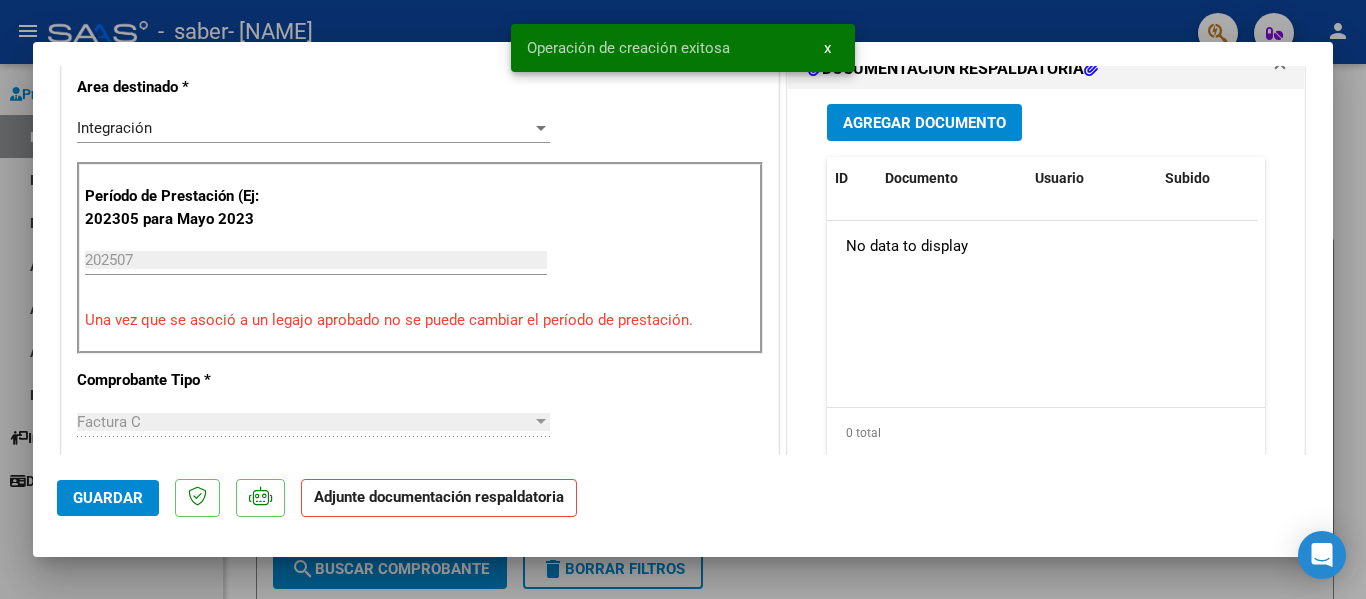 scroll, scrollTop: 400, scrollLeft: 0, axis: vertical 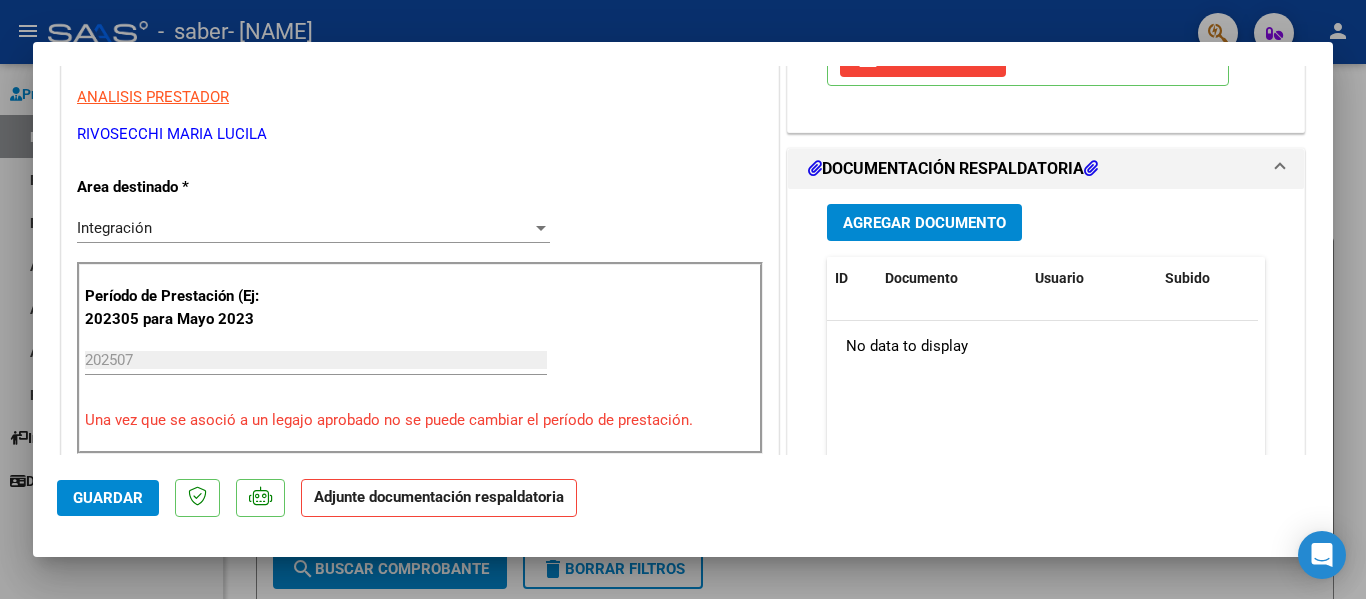 click on "Agregar Documento" at bounding box center (924, 222) 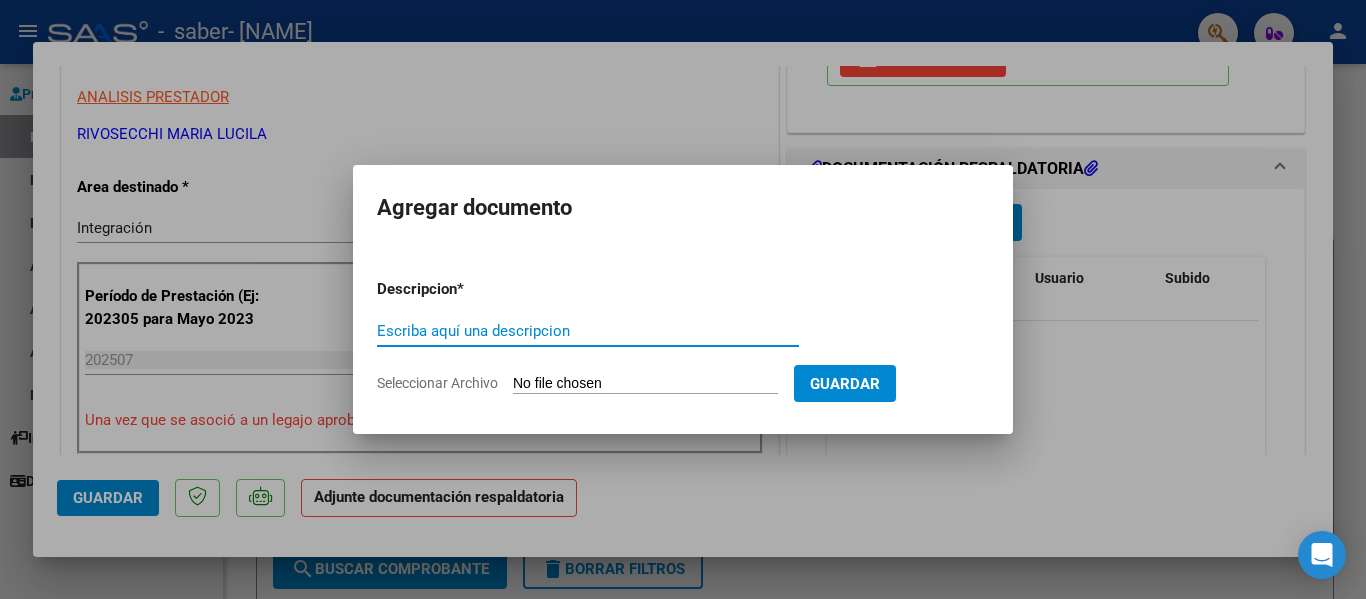 click on "Seleccionar Archivo" at bounding box center [645, 384] 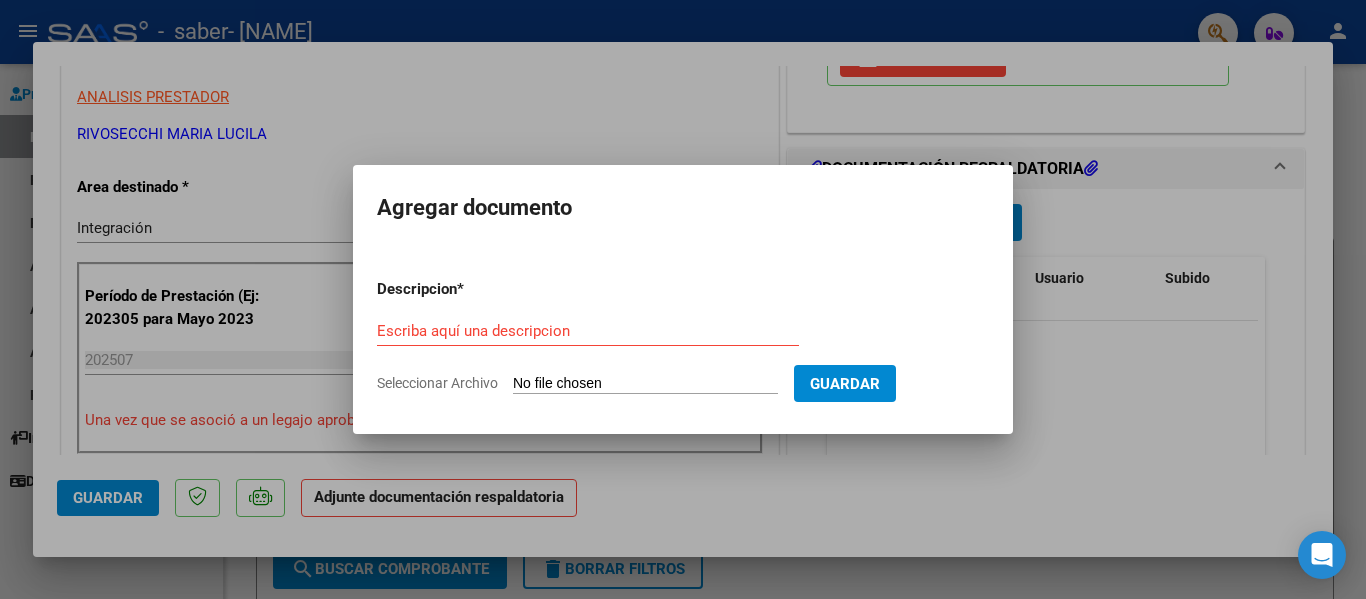 type on "C:\fakepath\PLANILLA DE ASISTENCIA_27294610478_011_00005_00003612.pdf" 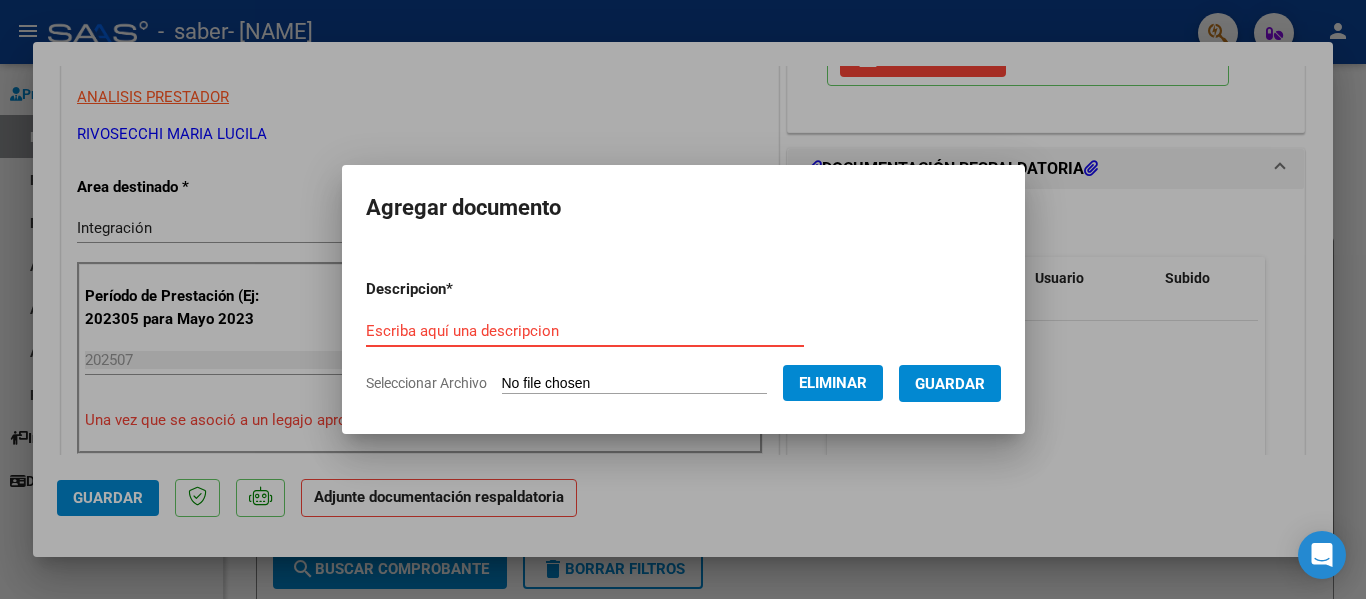 click on "Escriba aquí una descripcion" at bounding box center (585, 331) 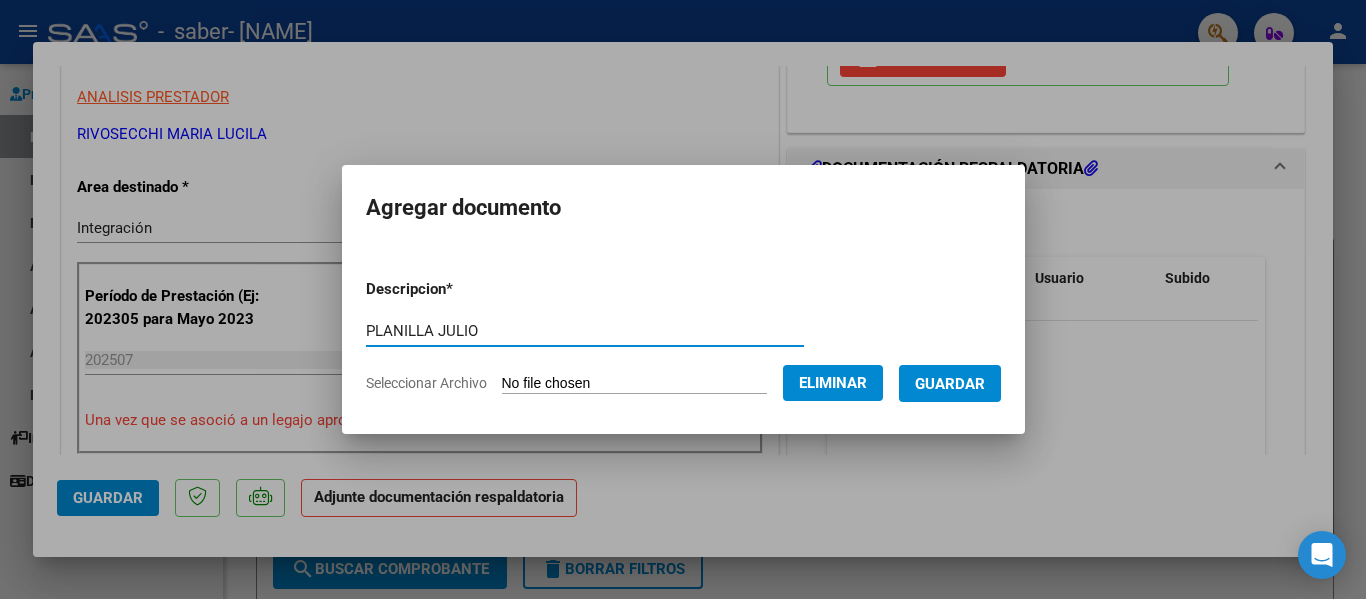 type on "PLANILLA JULIO" 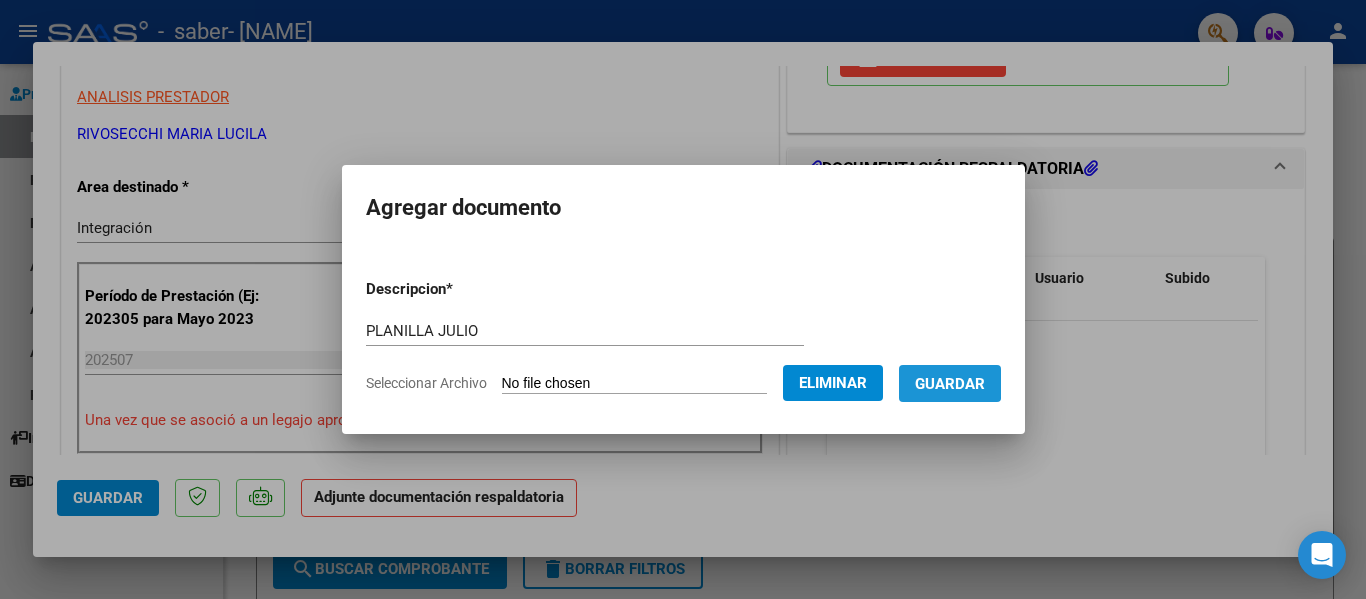 click on "Guardar" at bounding box center [950, 384] 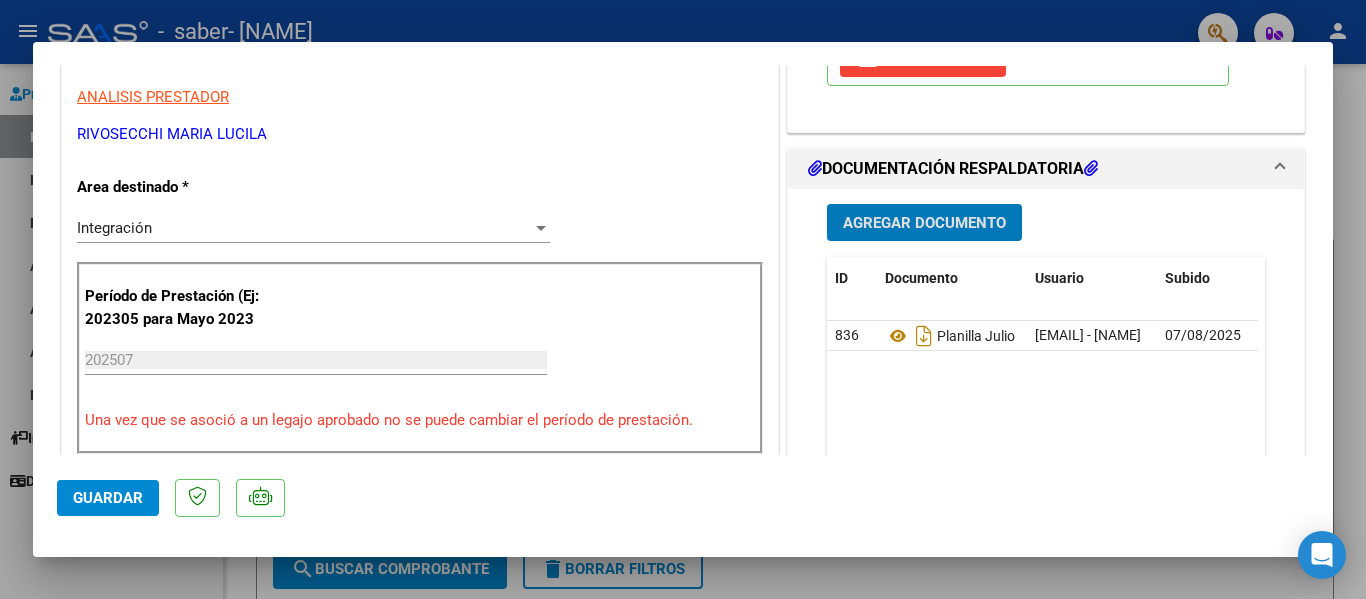 click on "Guardar" 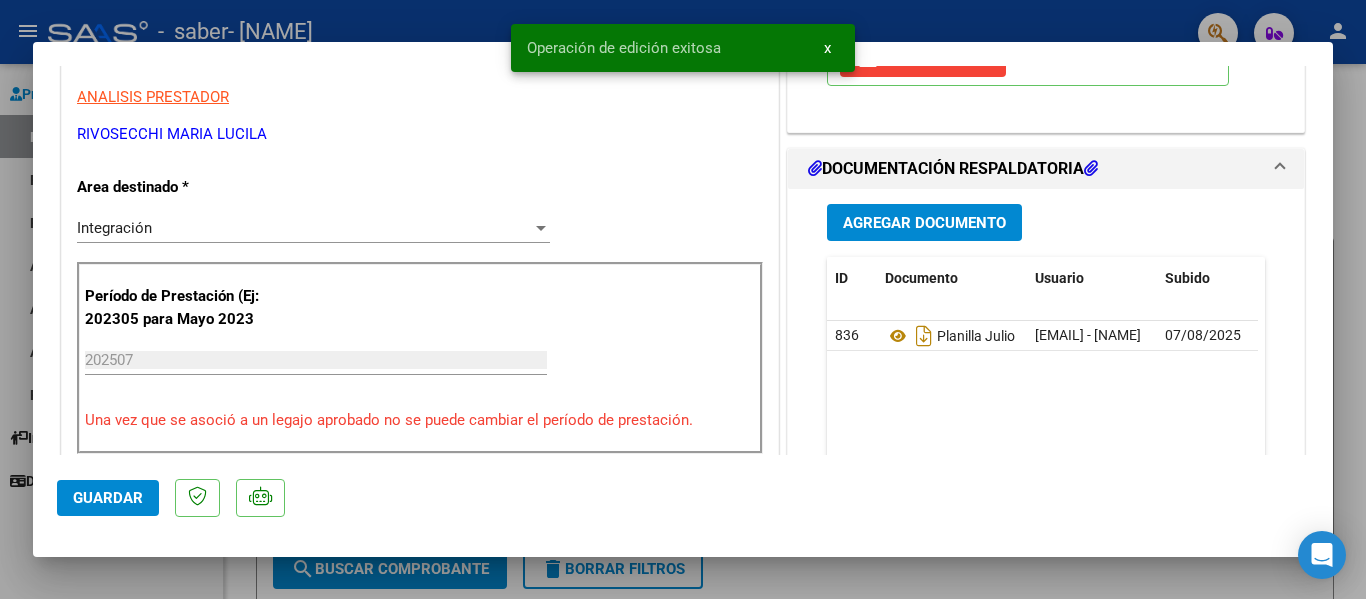 click at bounding box center (683, 299) 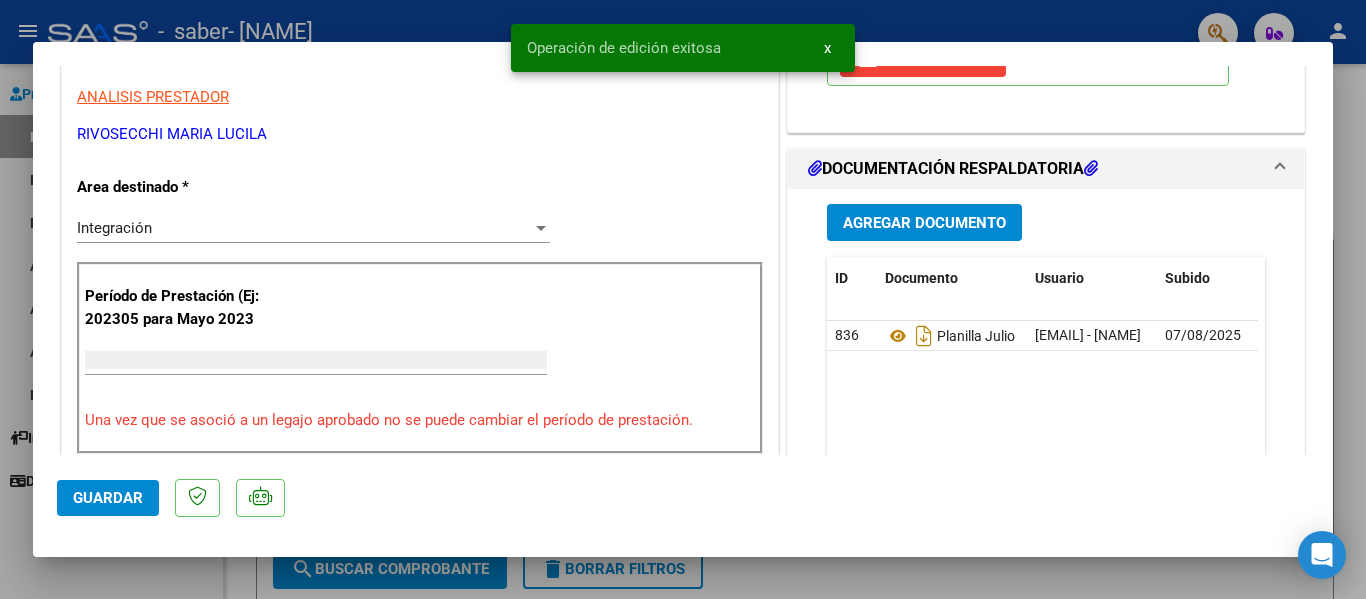 scroll, scrollTop: 0, scrollLeft: 0, axis: both 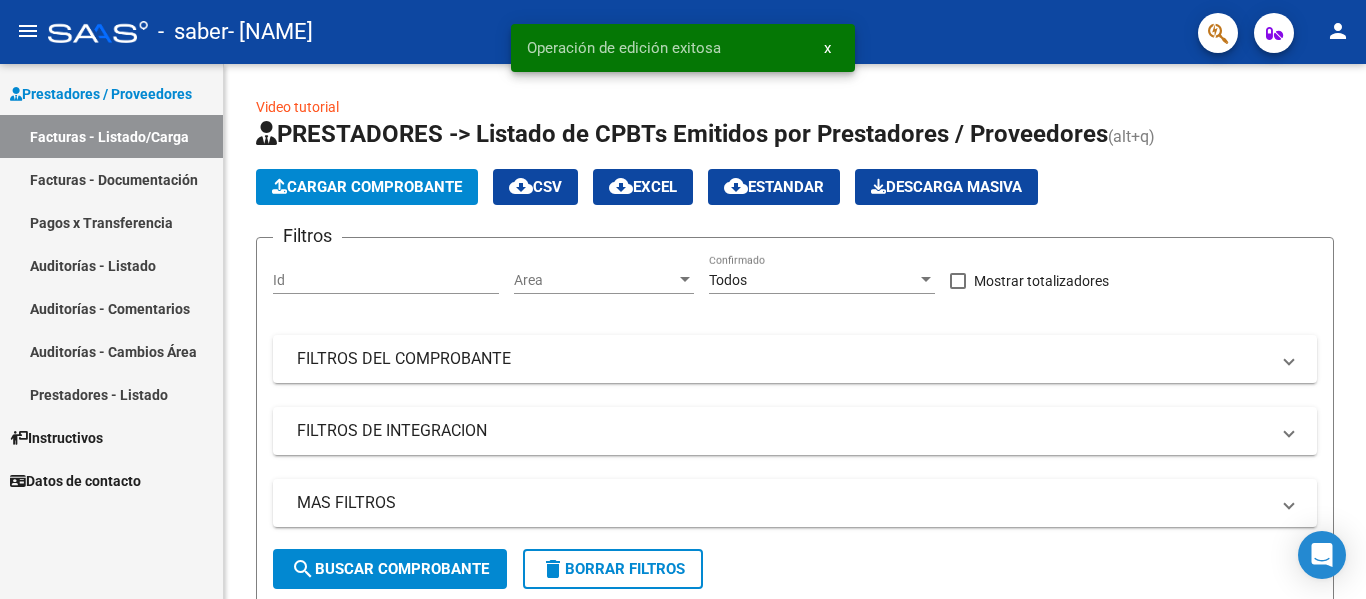 click on "menu -   saber   - RIVOSECCHI MARIA LUCILA person" 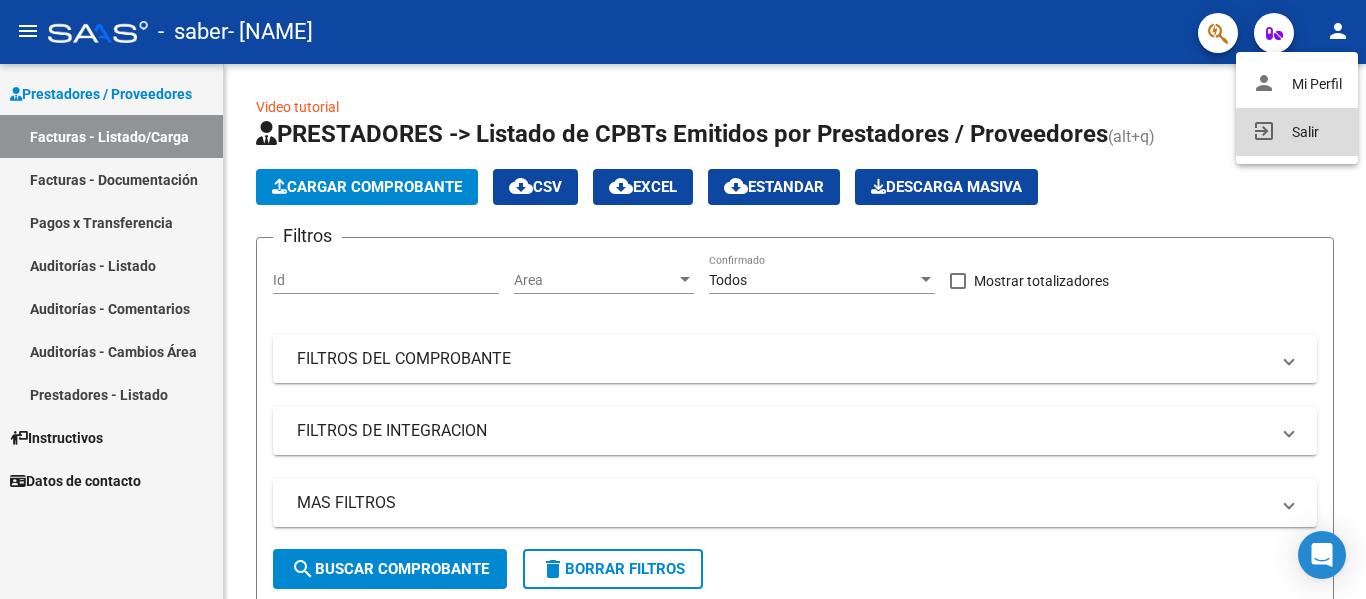 click on "exit_to_app" at bounding box center [1264, 131] 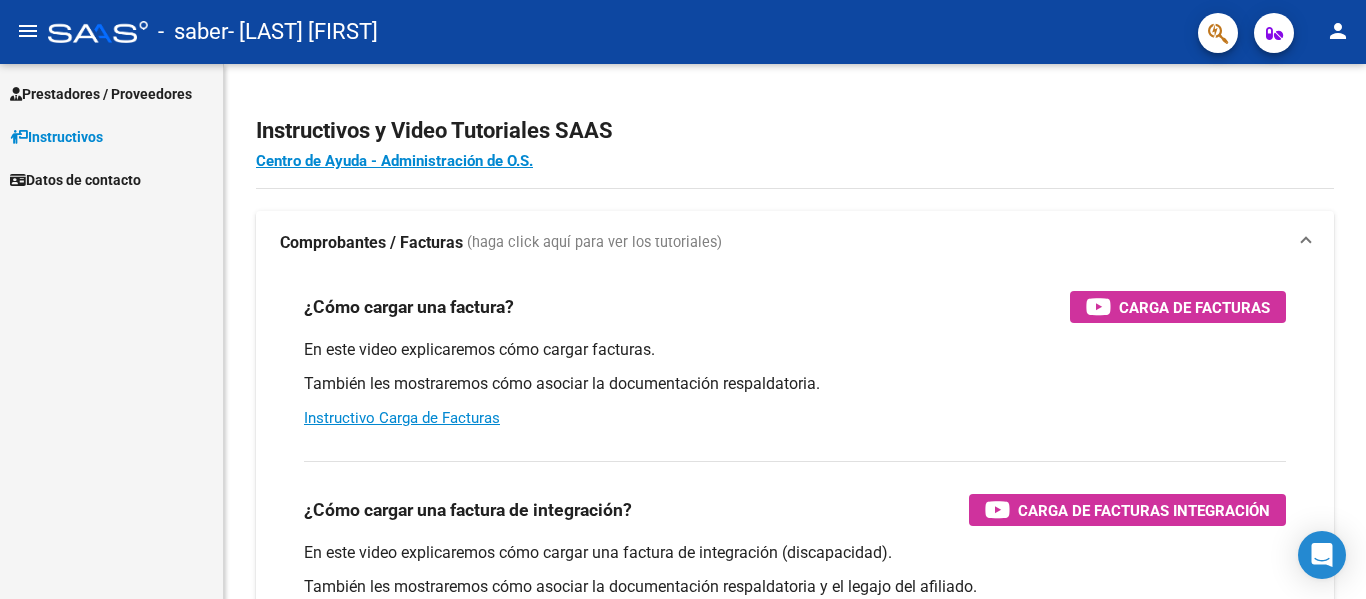 scroll, scrollTop: 0, scrollLeft: 0, axis: both 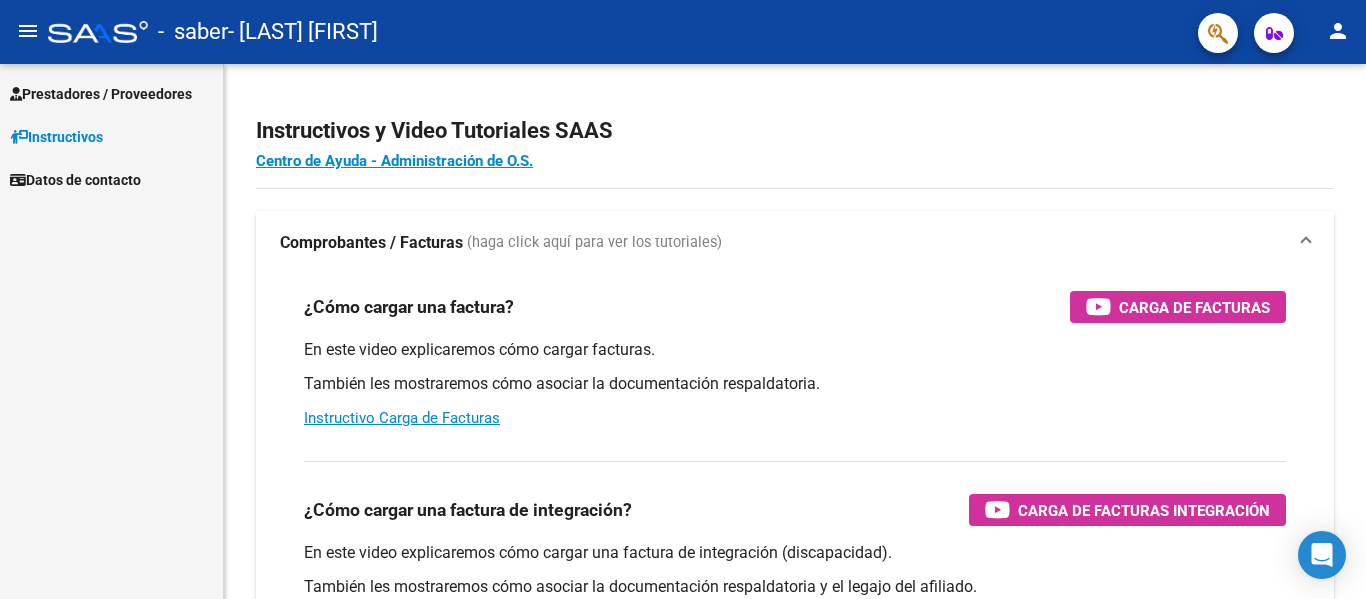 click on "Prestadores / Proveedores" at bounding box center [101, 94] 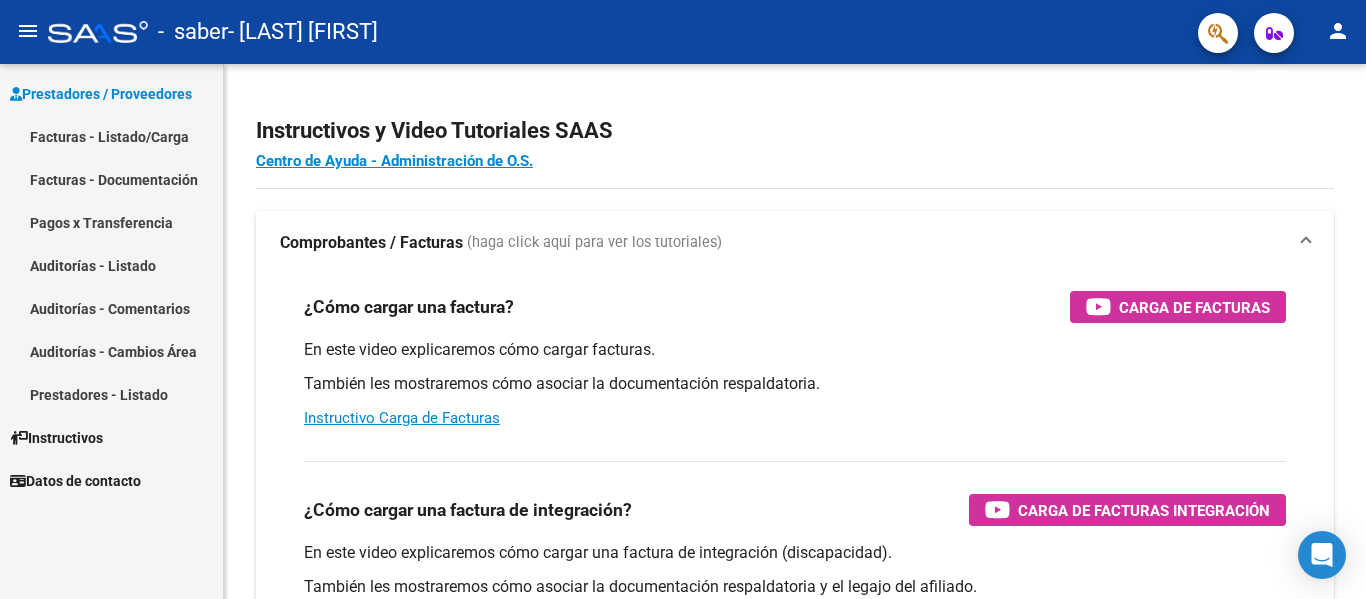 click on "Facturas - Listado/Carga" at bounding box center (111, 136) 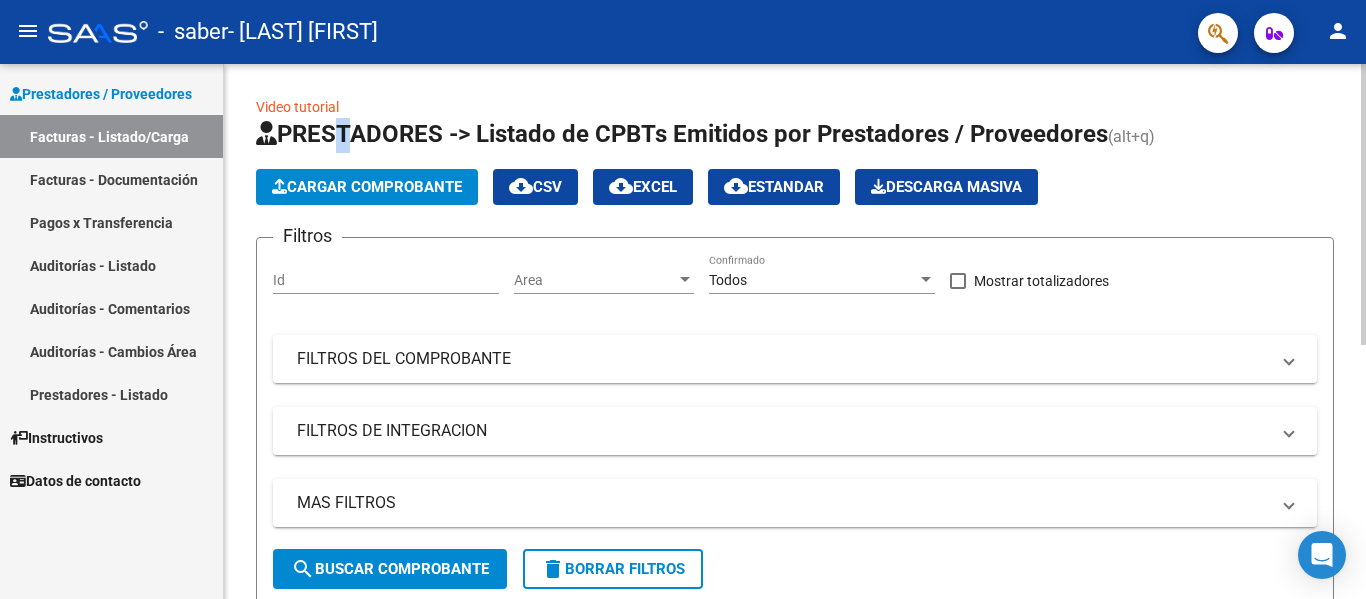 drag, startPoint x: 336, startPoint y: 160, endPoint x: 336, endPoint y: 171, distance: 11 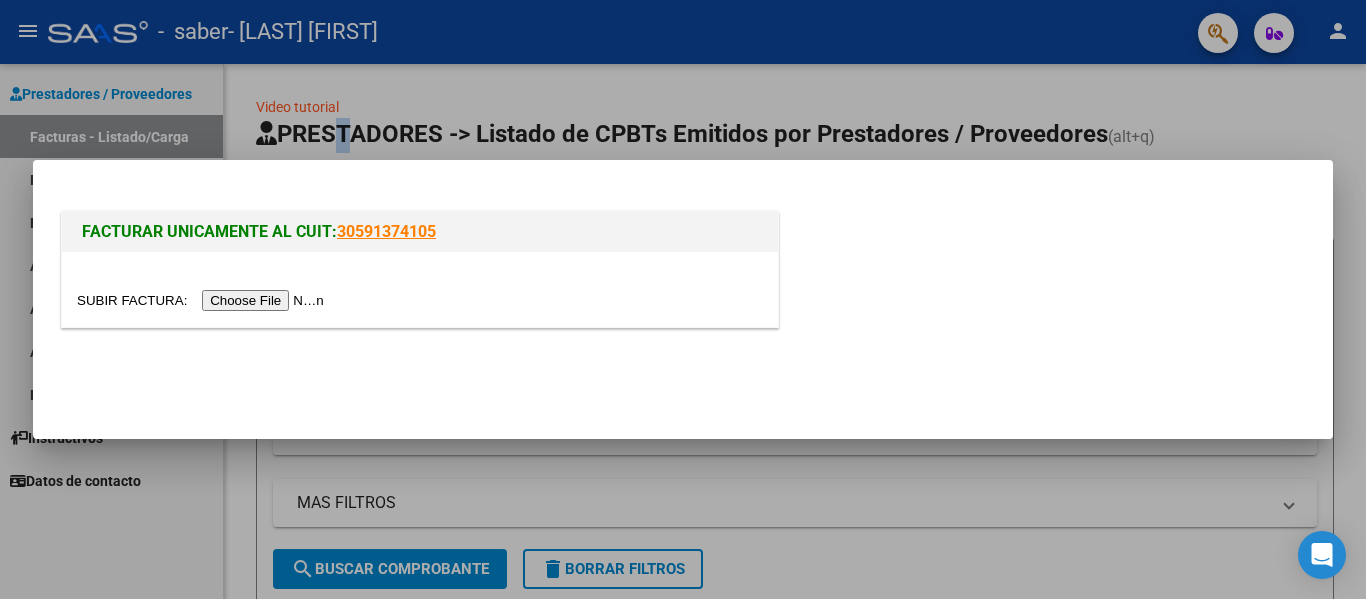 click at bounding box center [420, 289] 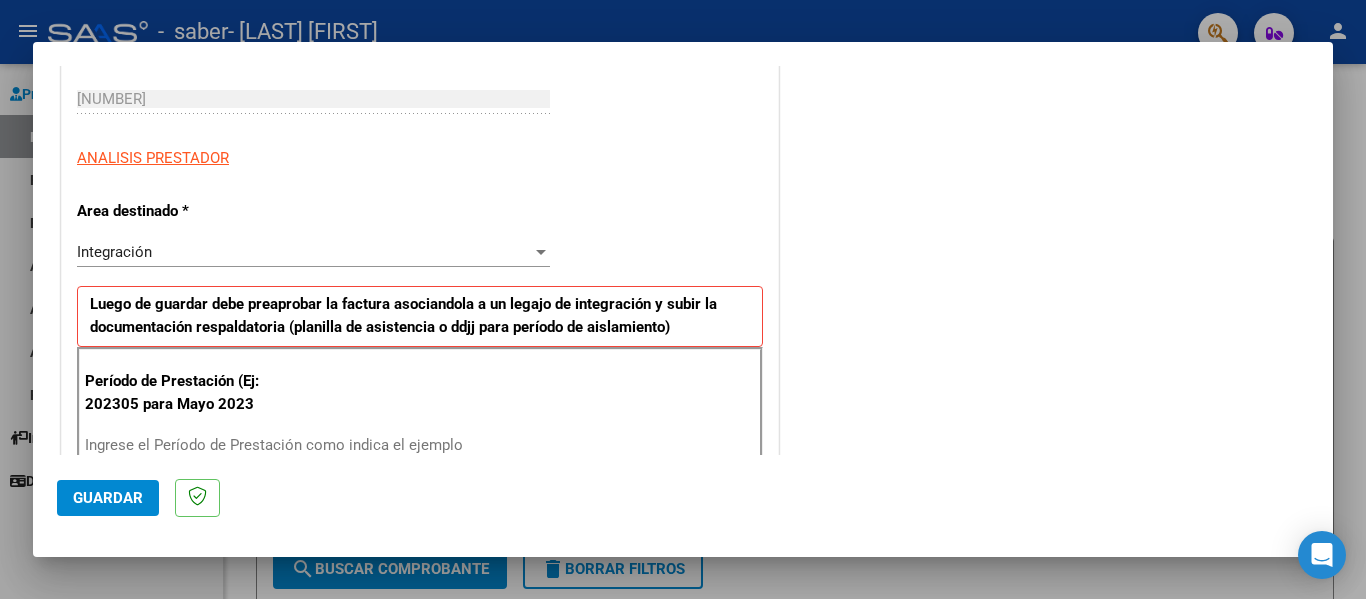 scroll, scrollTop: 400, scrollLeft: 0, axis: vertical 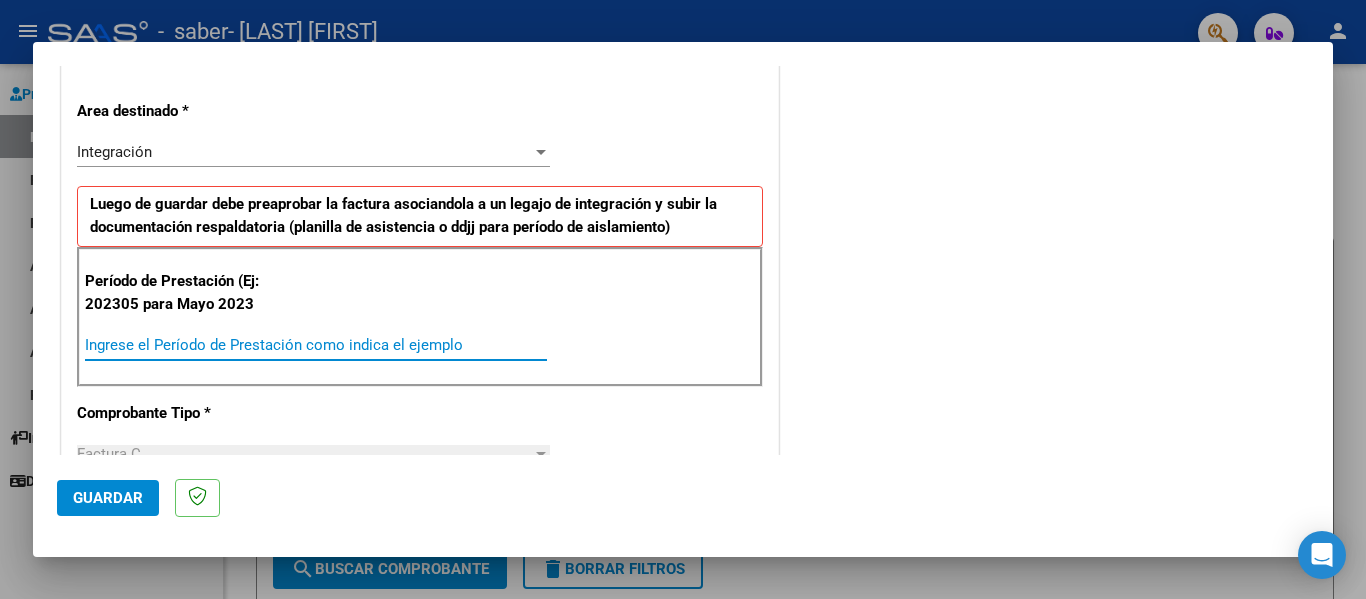 click on "Ingrese el Período de Prestación como indica el ejemplo" at bounding box center [316, 345] 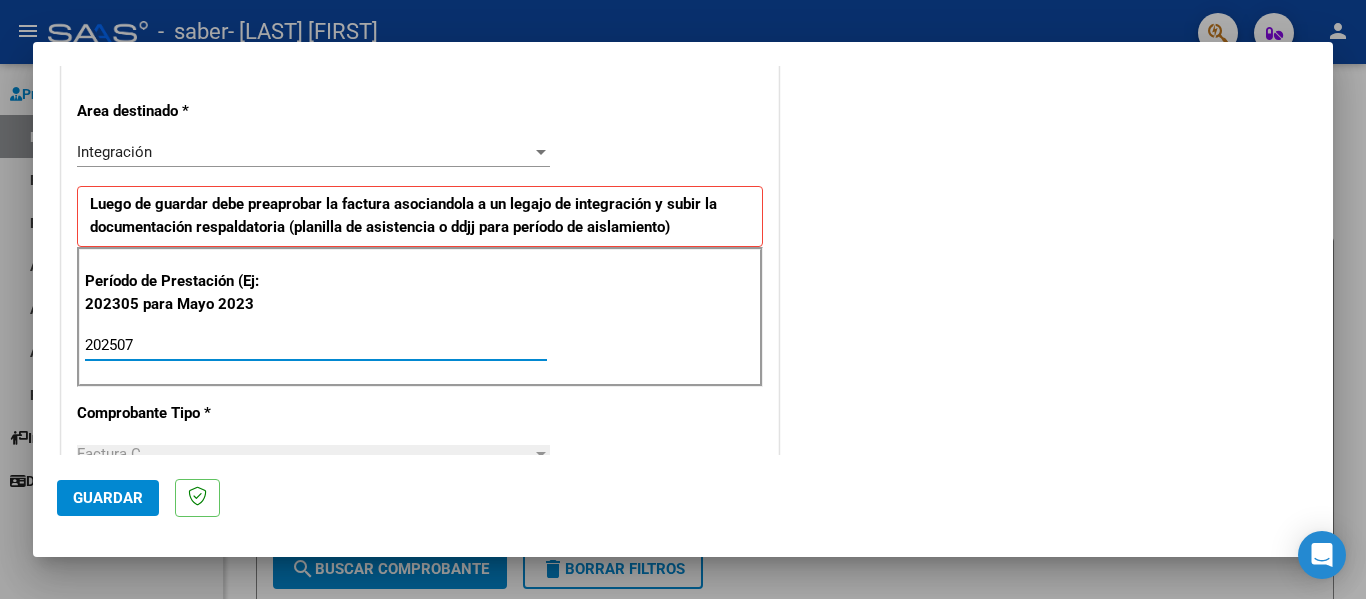 type on "202507" 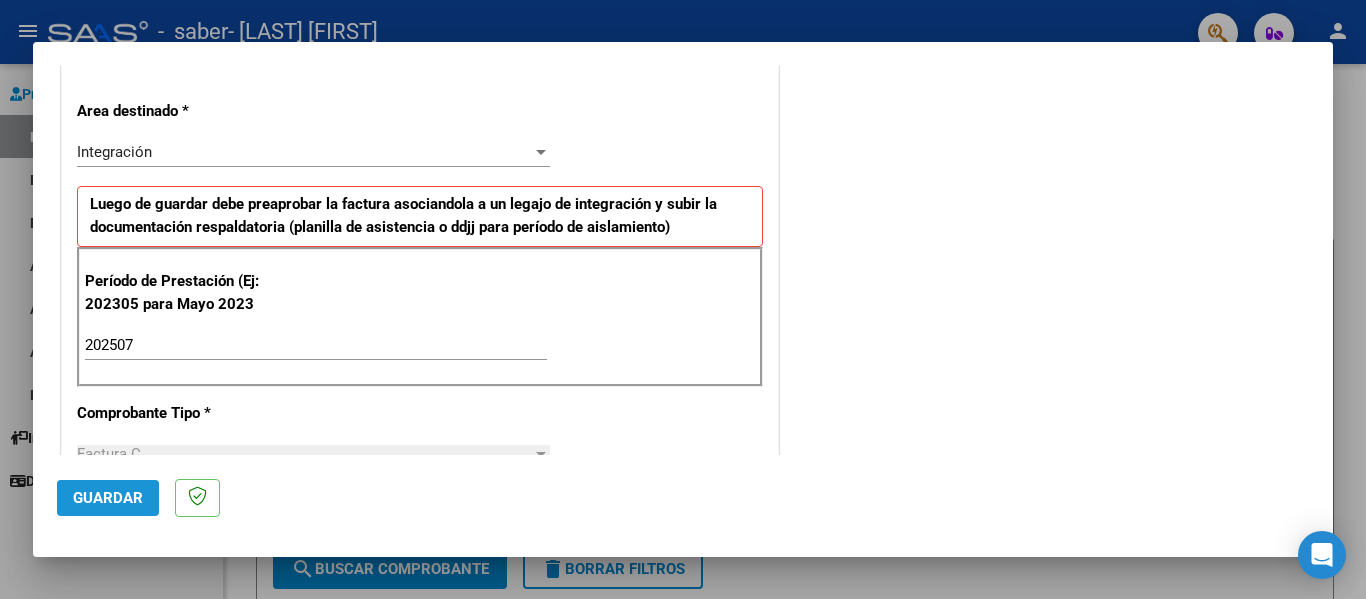click on "Guardar" 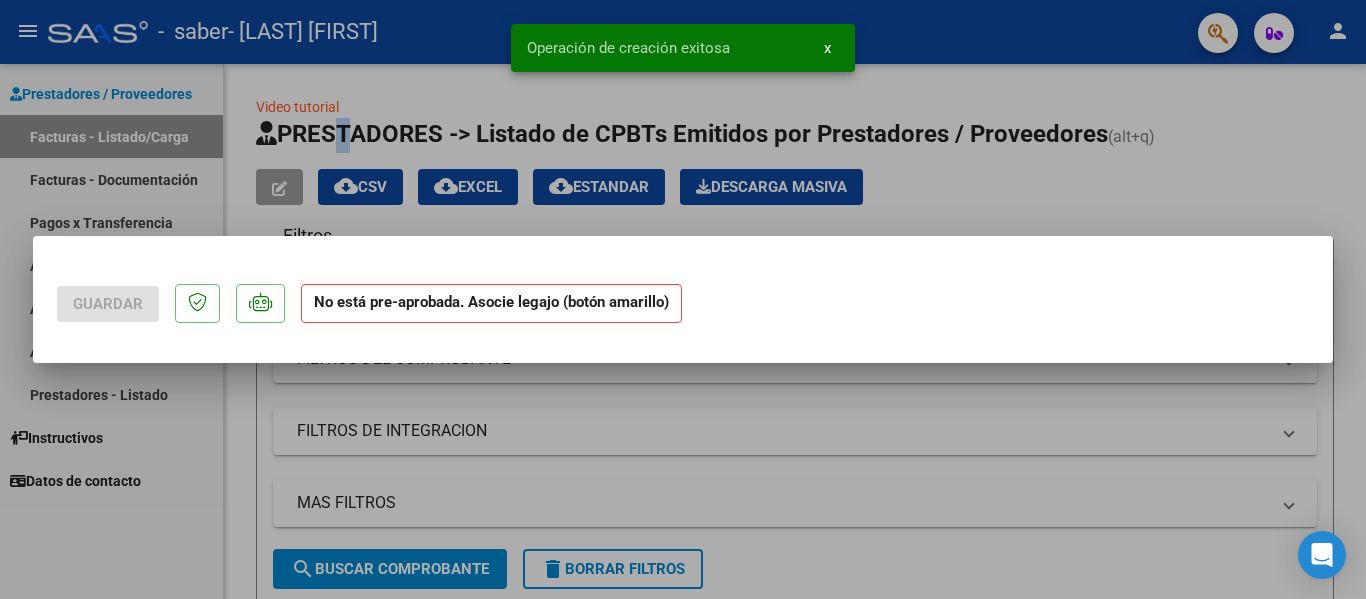 scroll, scrollTop: 0, scrollLeft: 0, axis: both 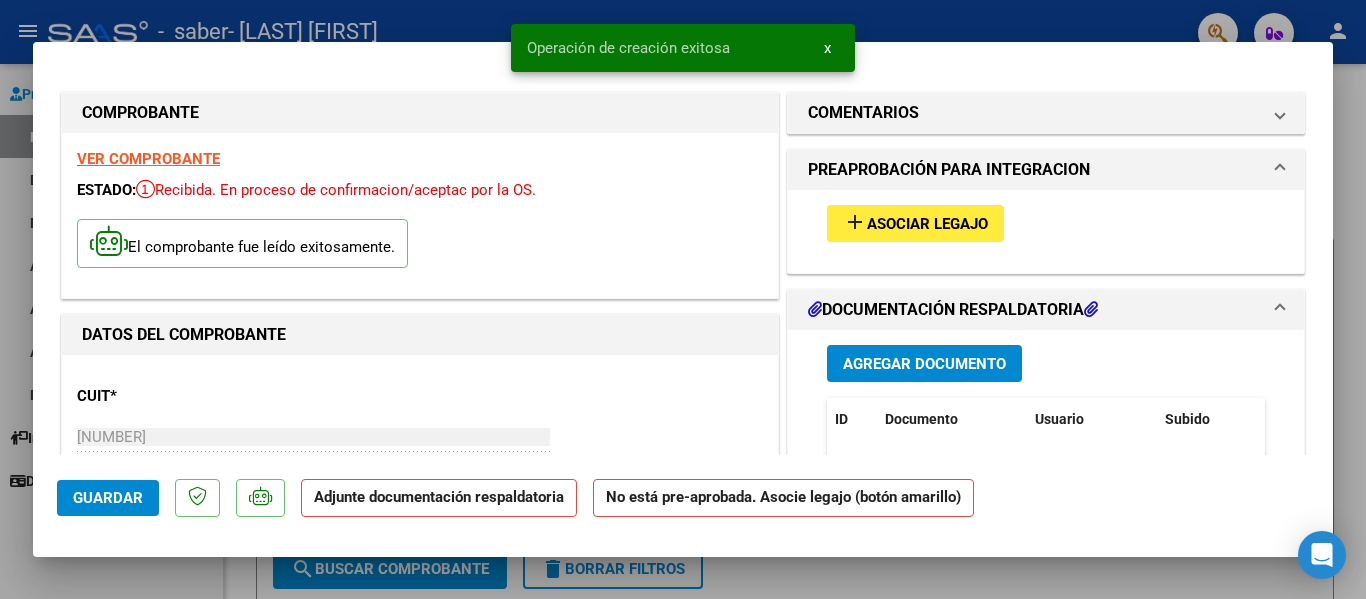 click on "add Asociar Legajo" at bounding box center (915, 223) 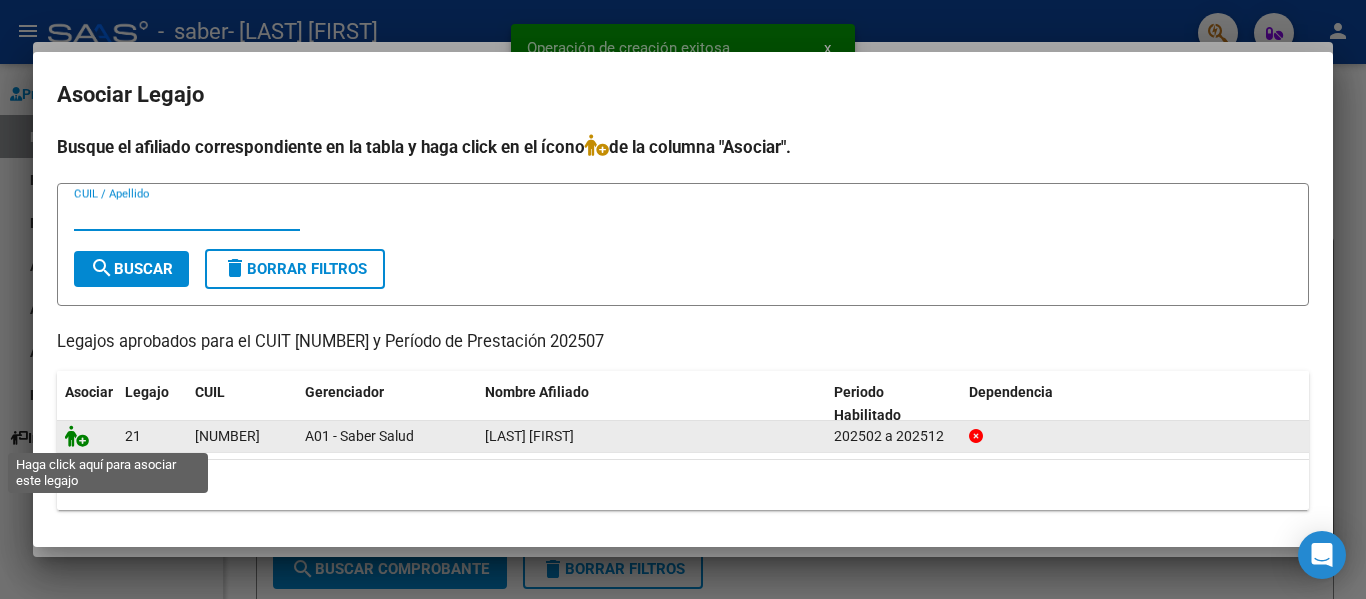 click 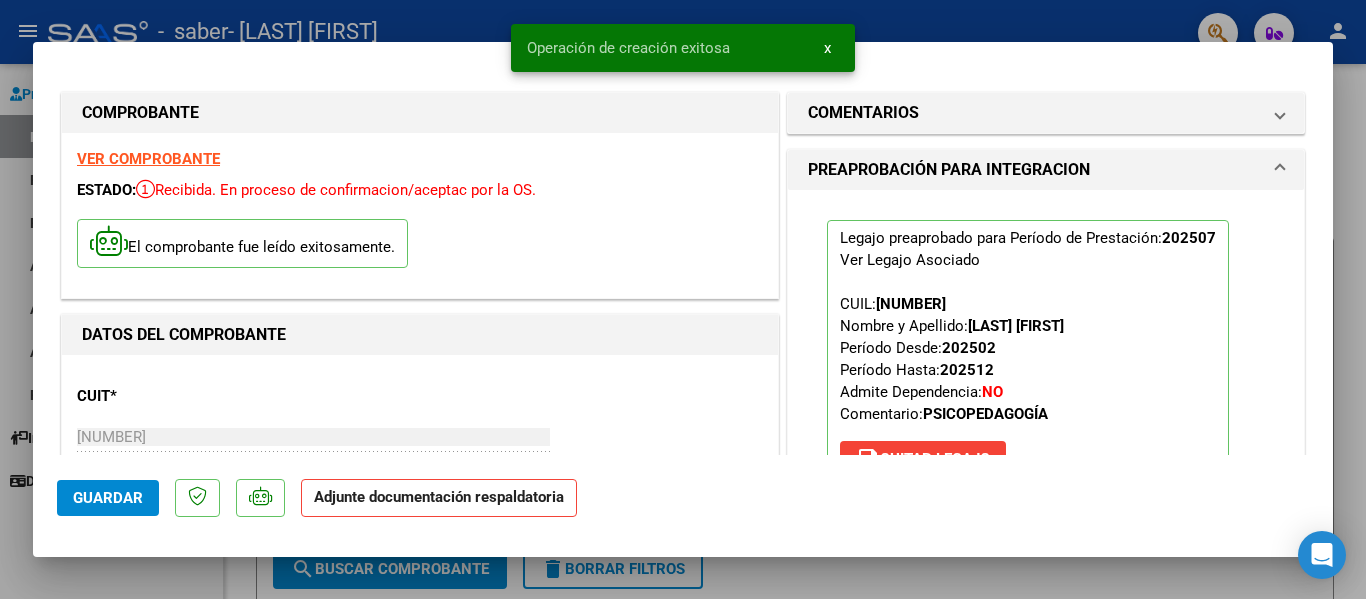 scroll, scrollTop: 400, scrollLeft: 0, axis: vertical 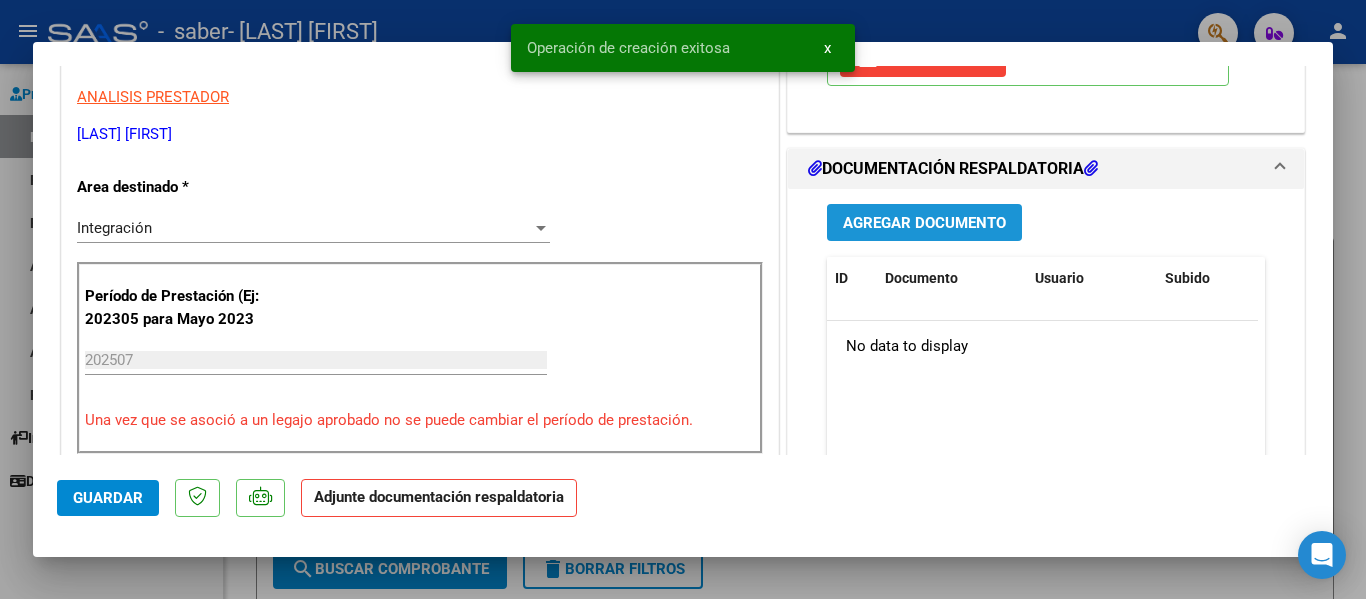click on "Agregar Documento" at bounding box center (924, 223) 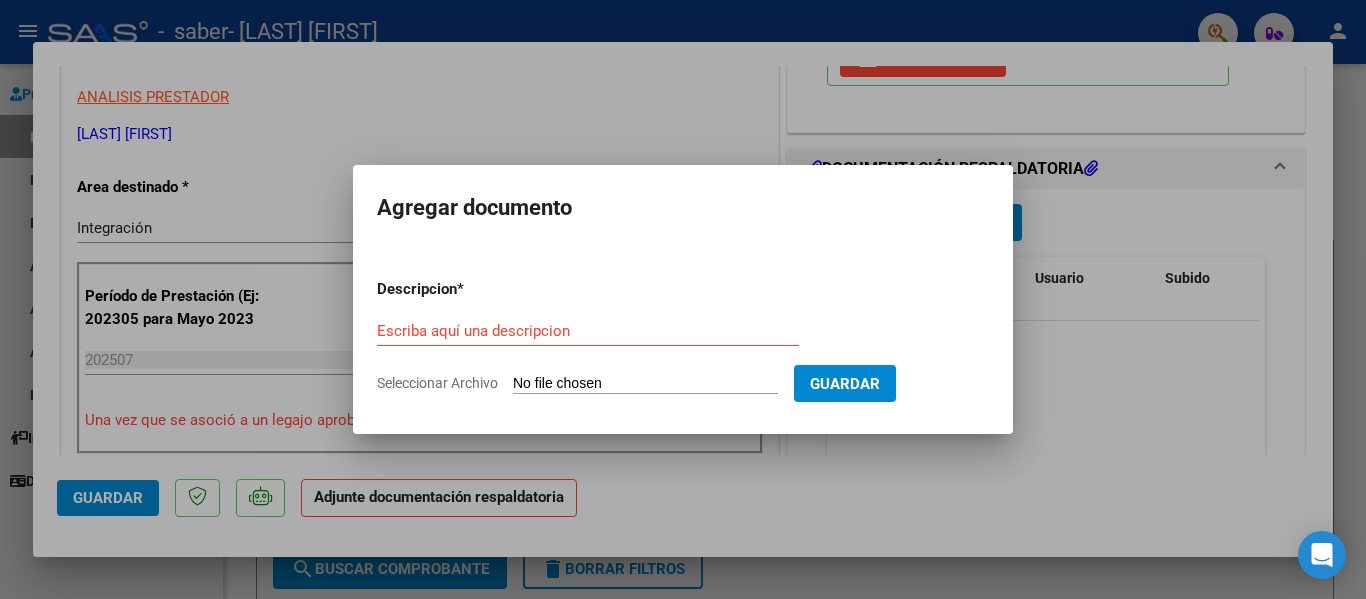 click on "Descripcion  *   Escriba aquí una descripcion  Seleccionar Archivo Guardar" at bounding box center (683, 336) 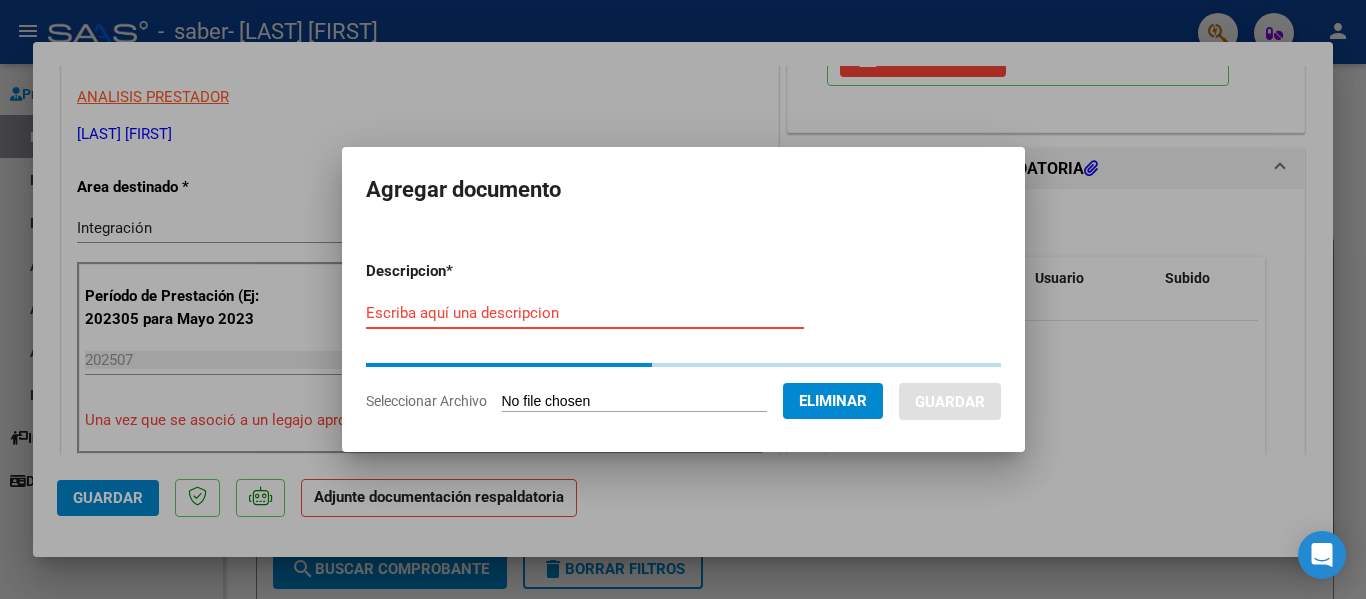 click on "Escriba aquí una descripcion" at bounding box center [585, 313] 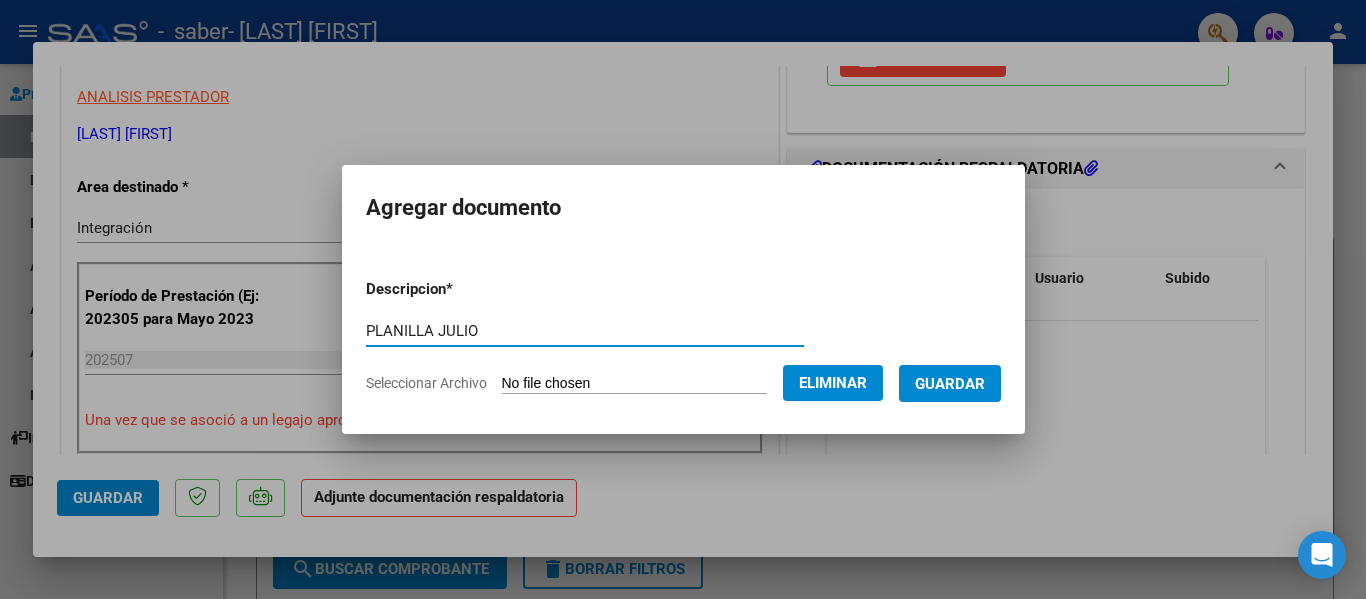 type on "PLANILLA JULIO" 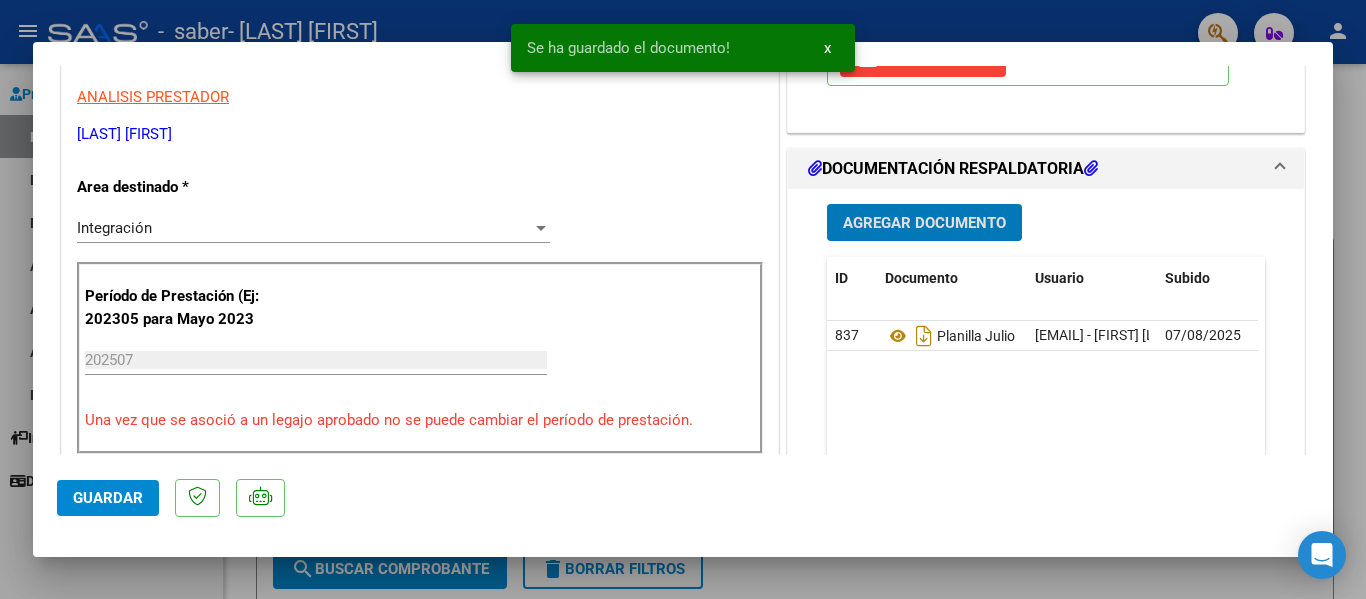 click on "Guardar" 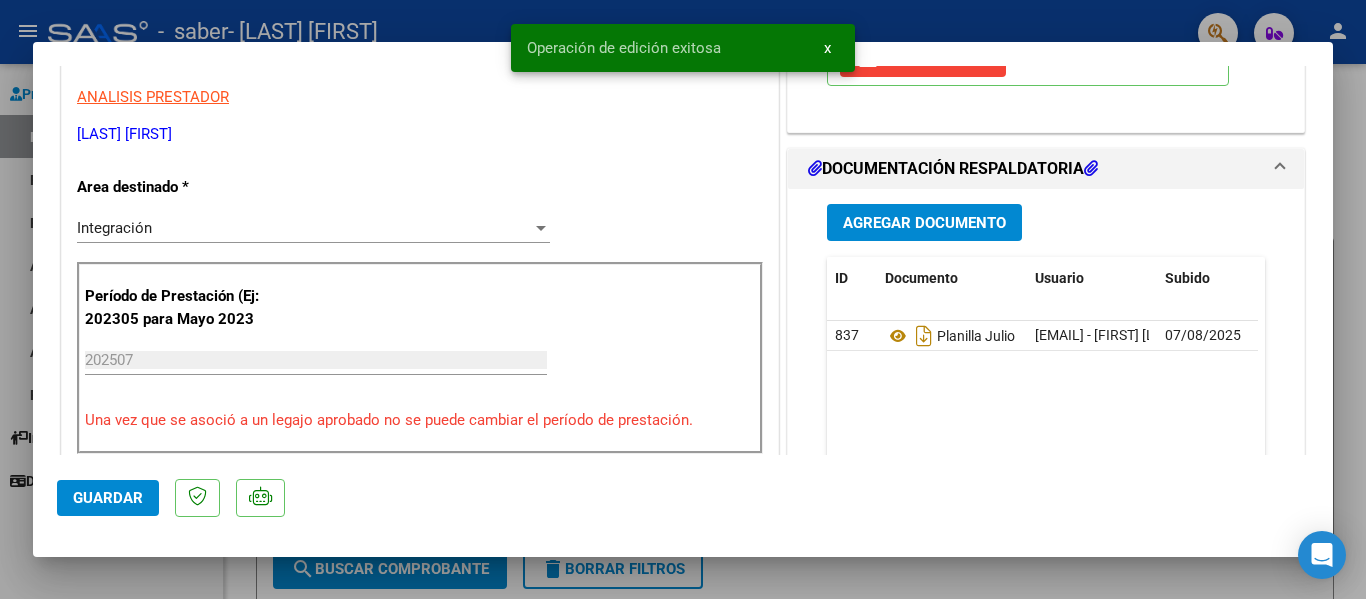 click at bounding box center [683, 299] 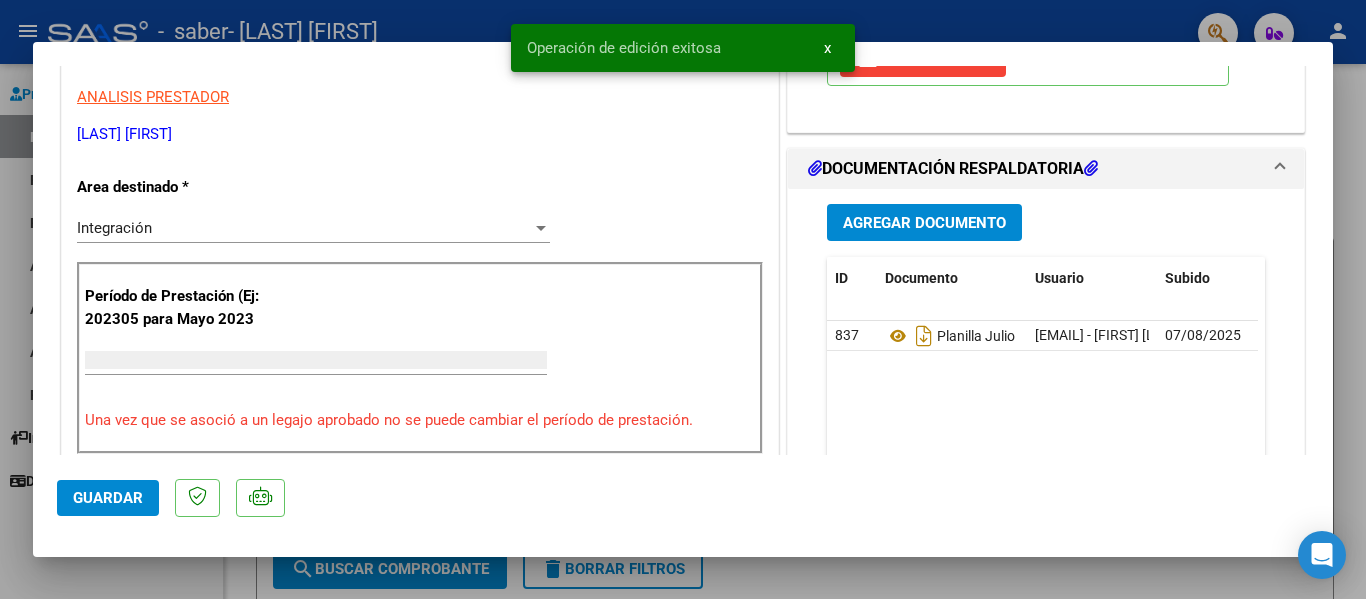 scroll, scrollTop: 0, scrollLeft: 0, axis: both 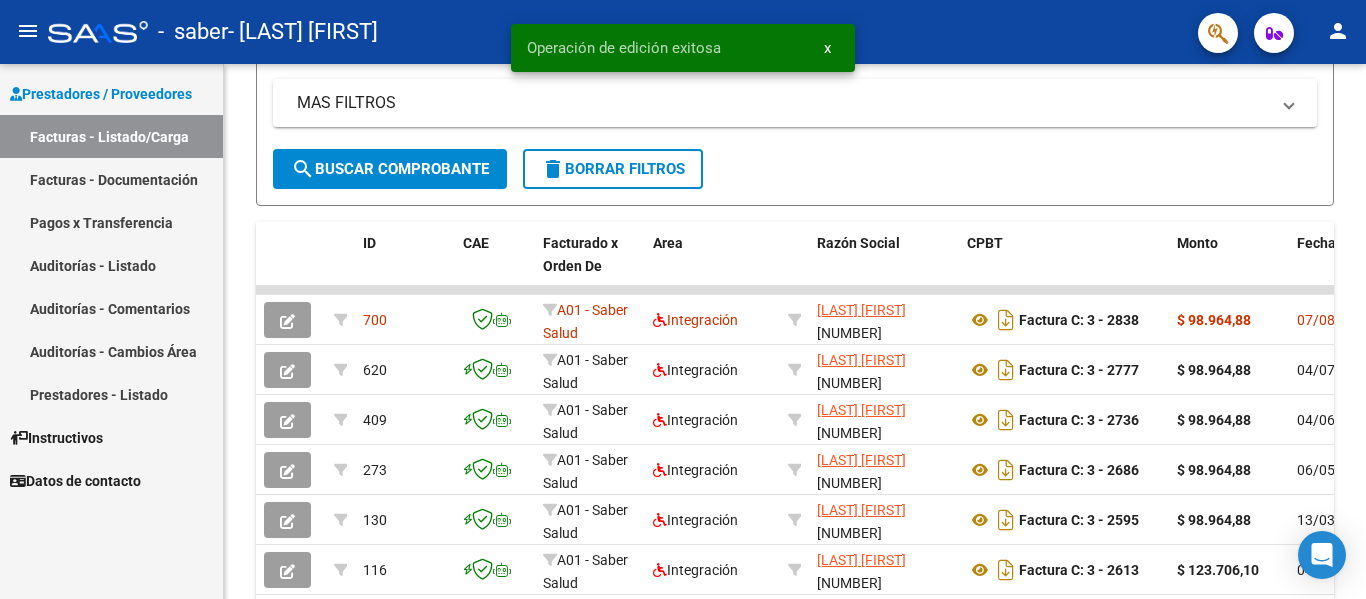 drag, startPoint x: 1316, startPoint y: 45, endPoint x: 1327, endPoint y: 38, distance: 13.038404 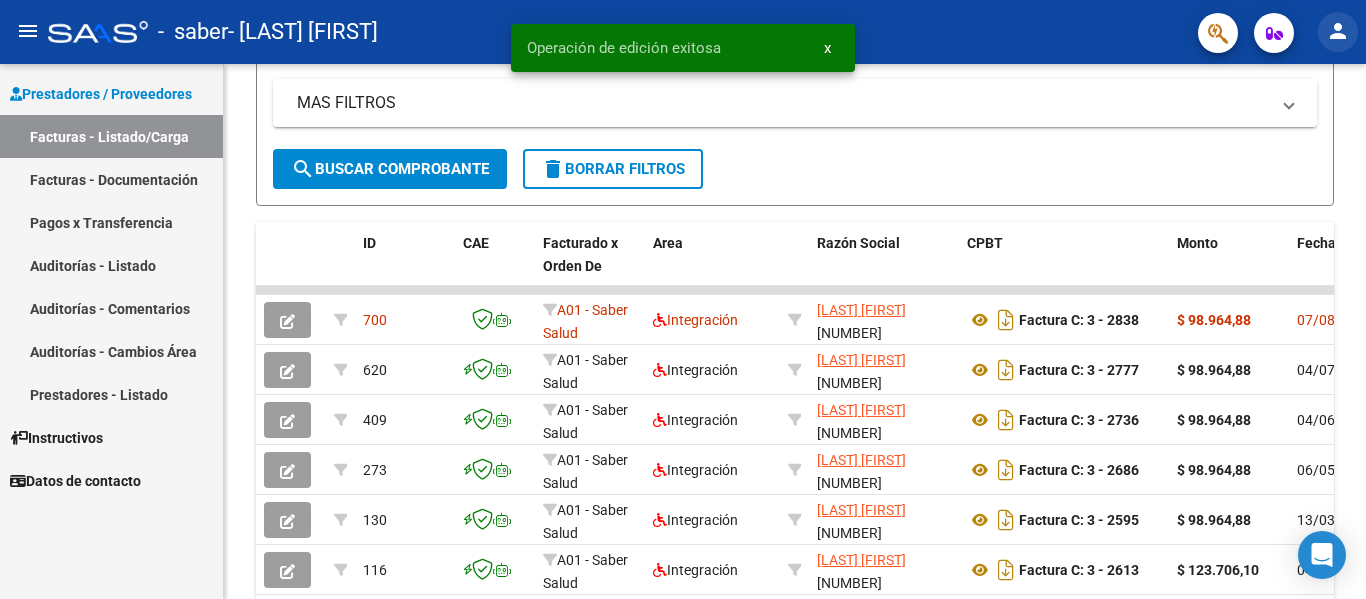 click on "person" 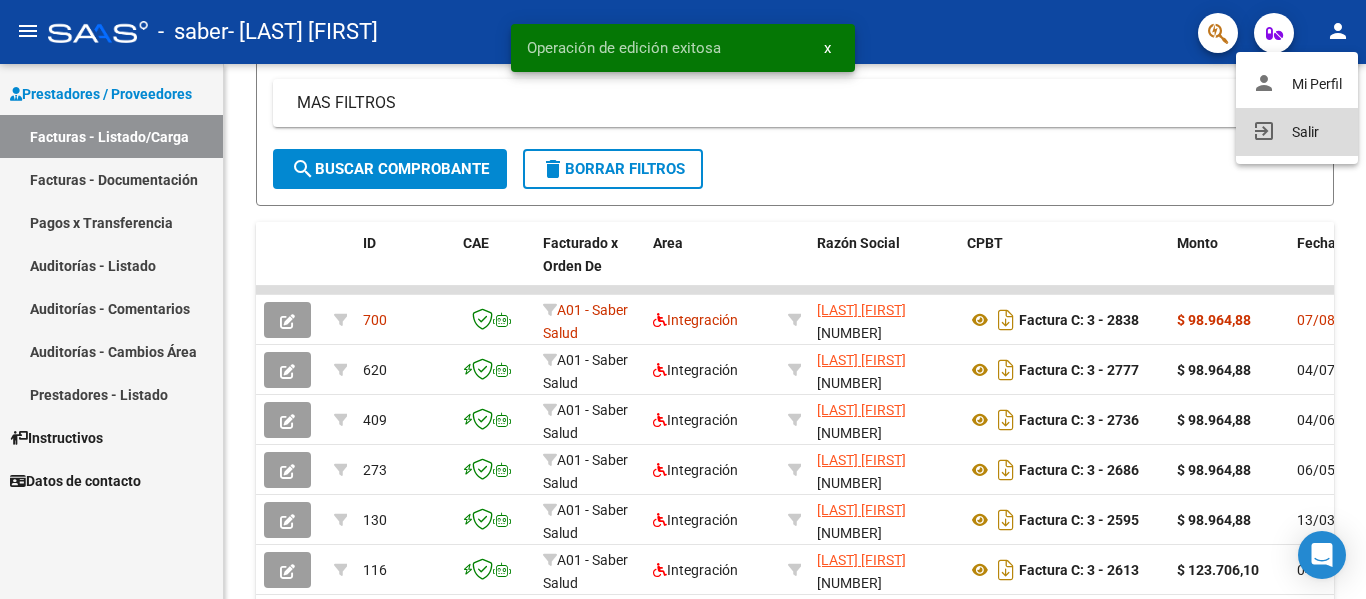 click on "exit_to_app" at bounding box center (1264, 131) 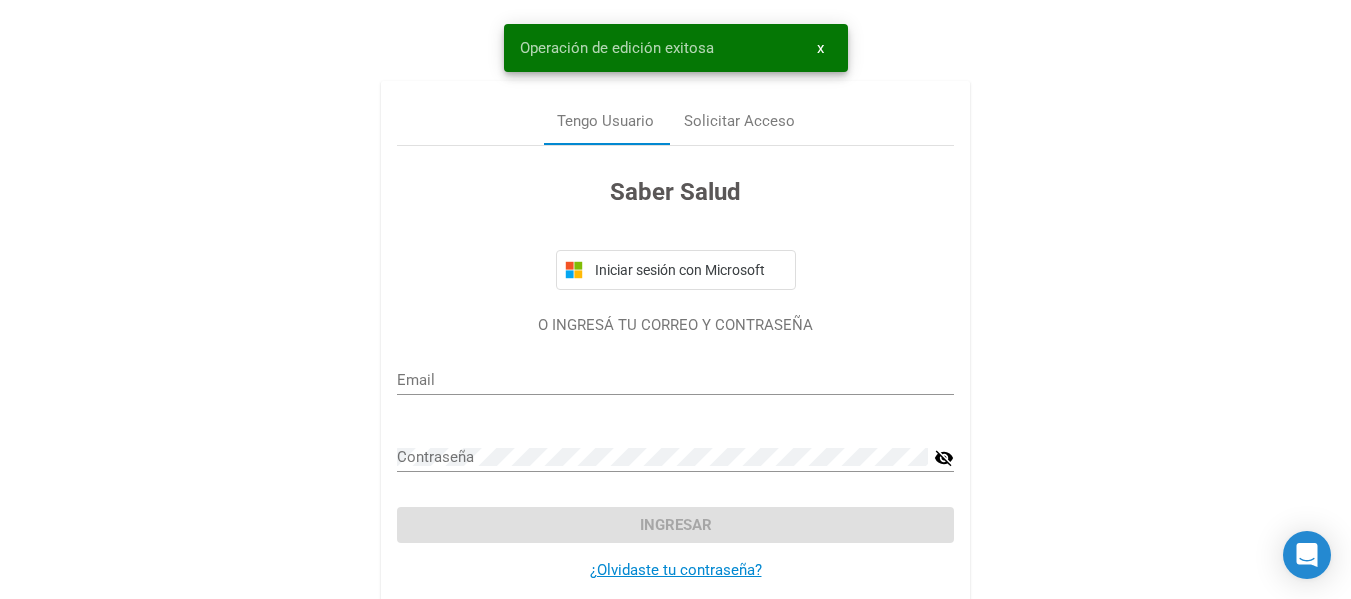 type on "puertasabiertasfacturacion@hotmail.com" 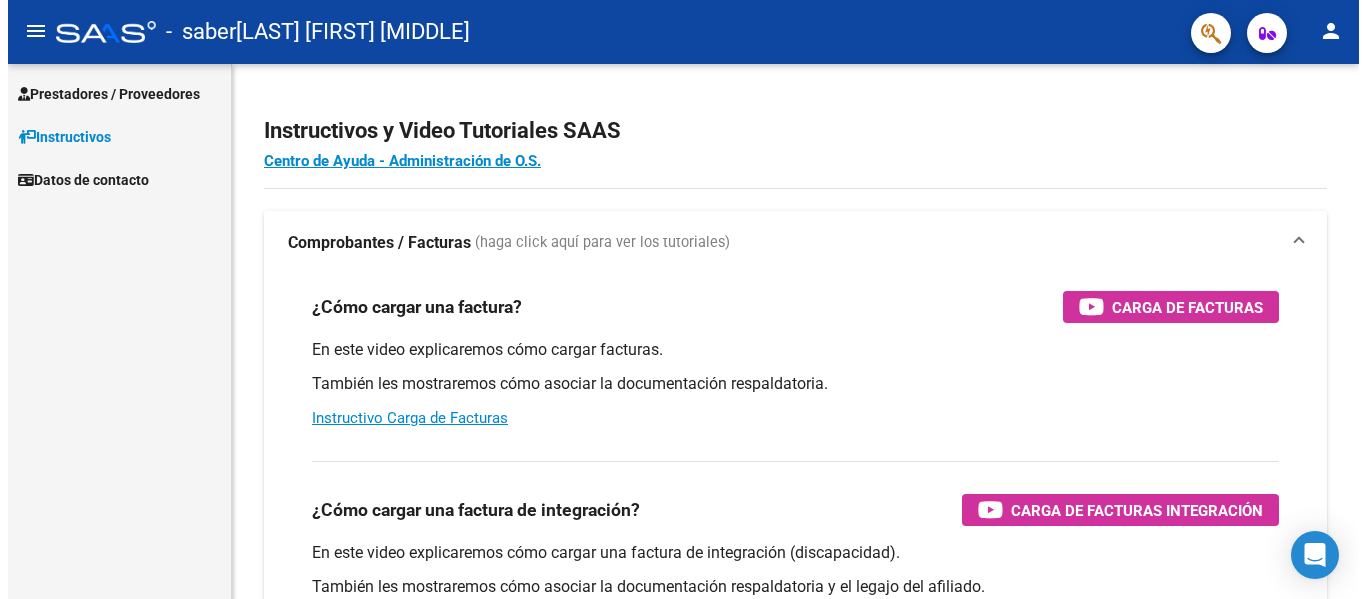 scroll, scrollTop: 0, scrollLeft: 0, axis: both 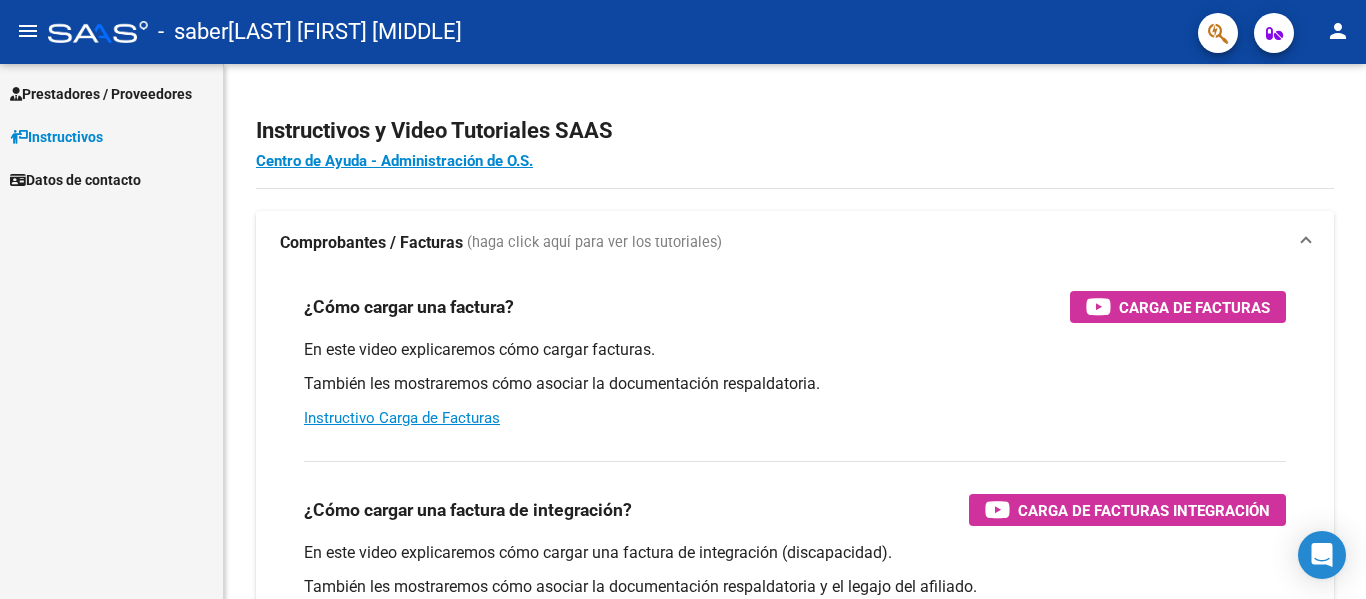 click on "Prestadores / Proveedores" at bounding box center (101, 94) 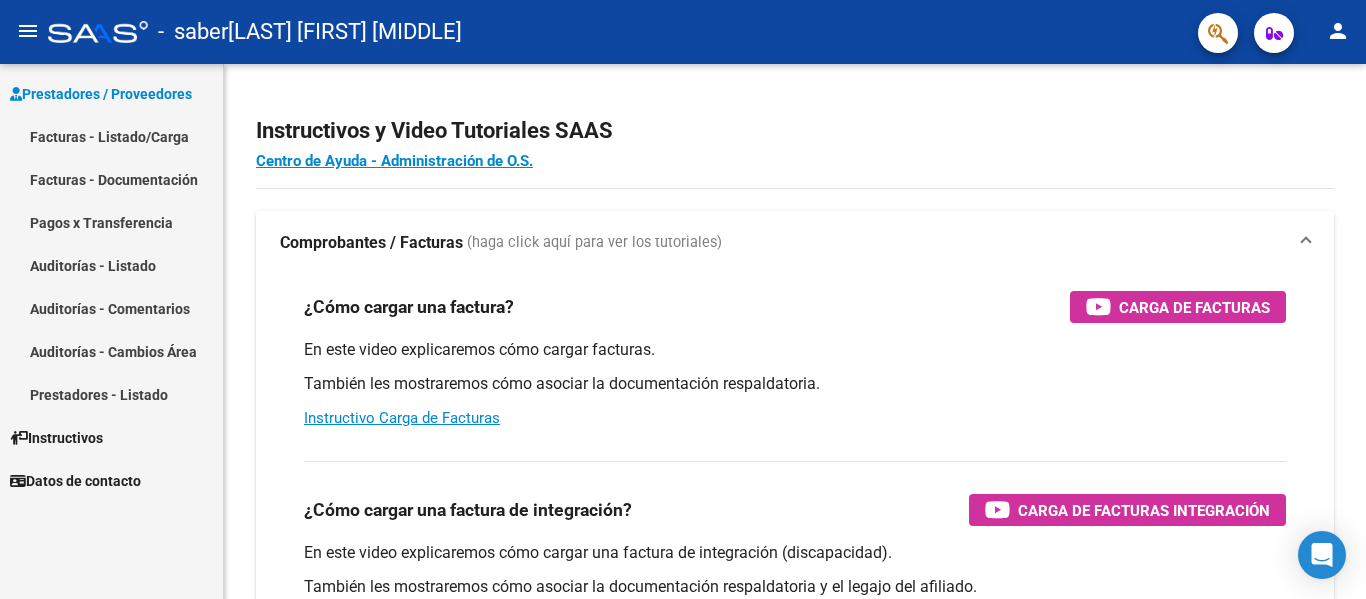 click on "Facturas - Listado/Carga" at bounding box center [111, 136] 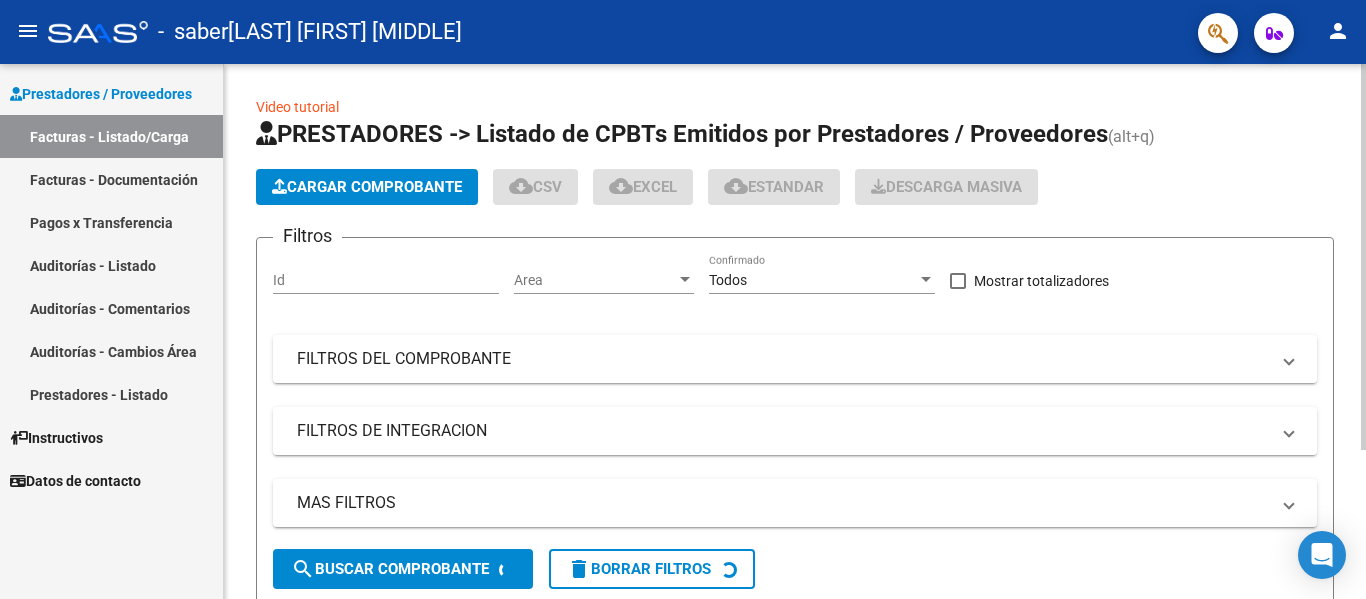 click on "Cargar Comprobante" 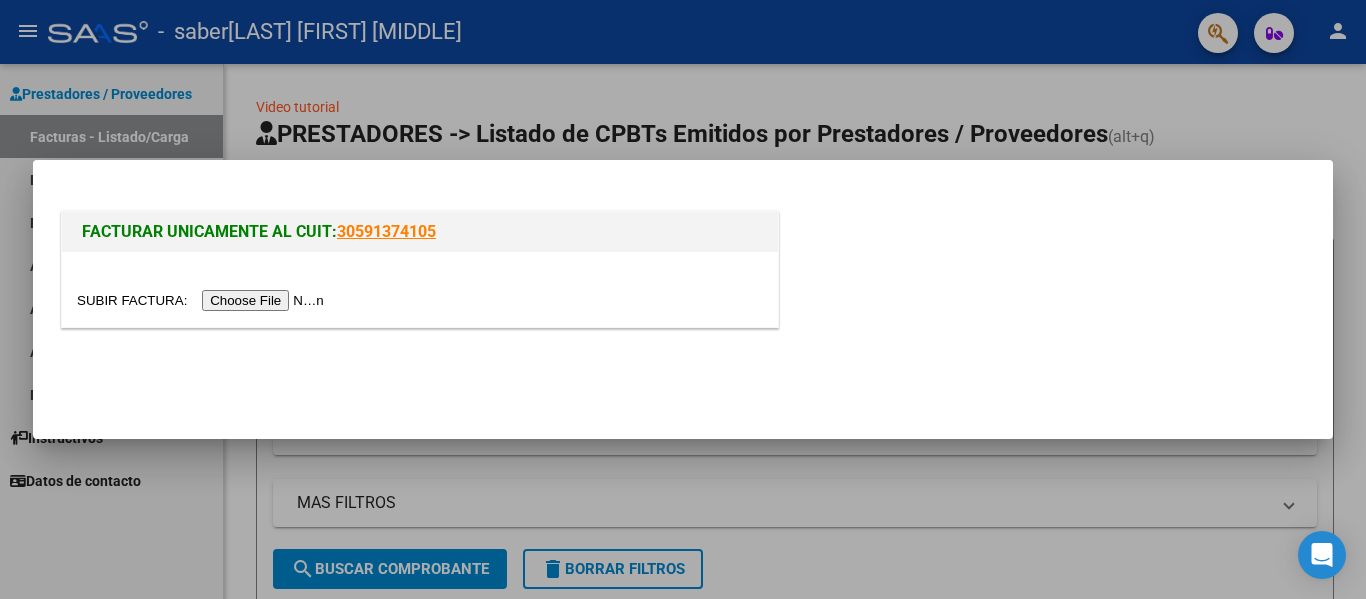 click at bounding box center (203, 300) 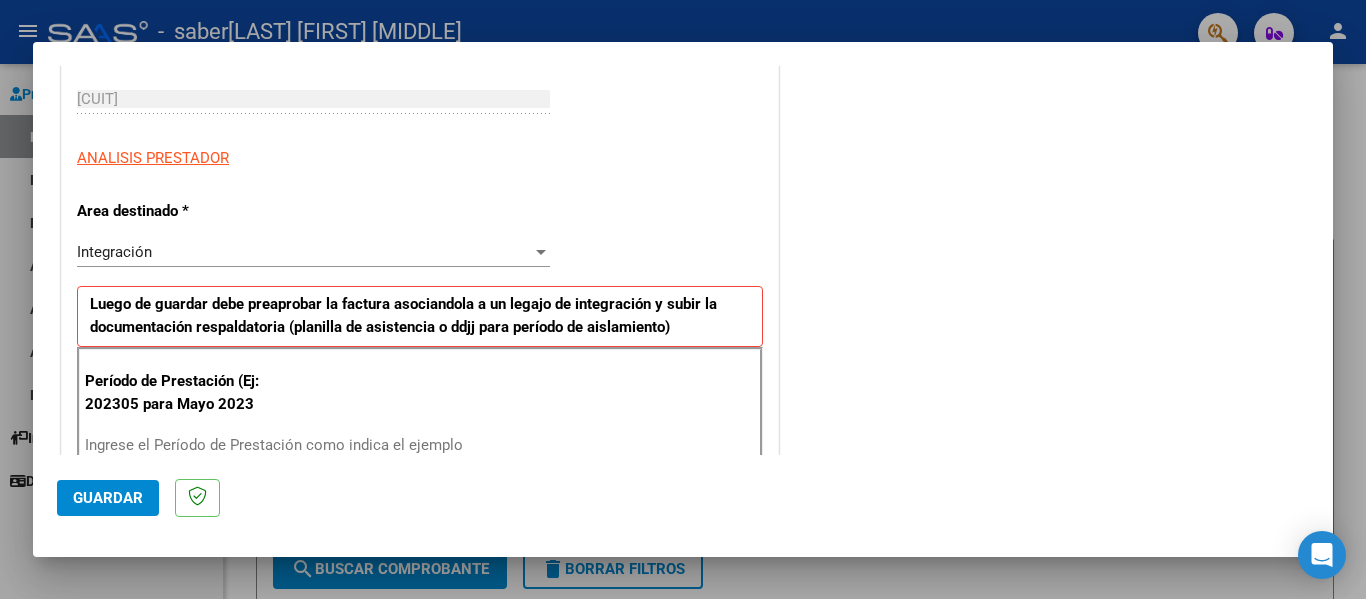 scroll, scrollTop: 500, scrollLeft: 0, axis: vertical 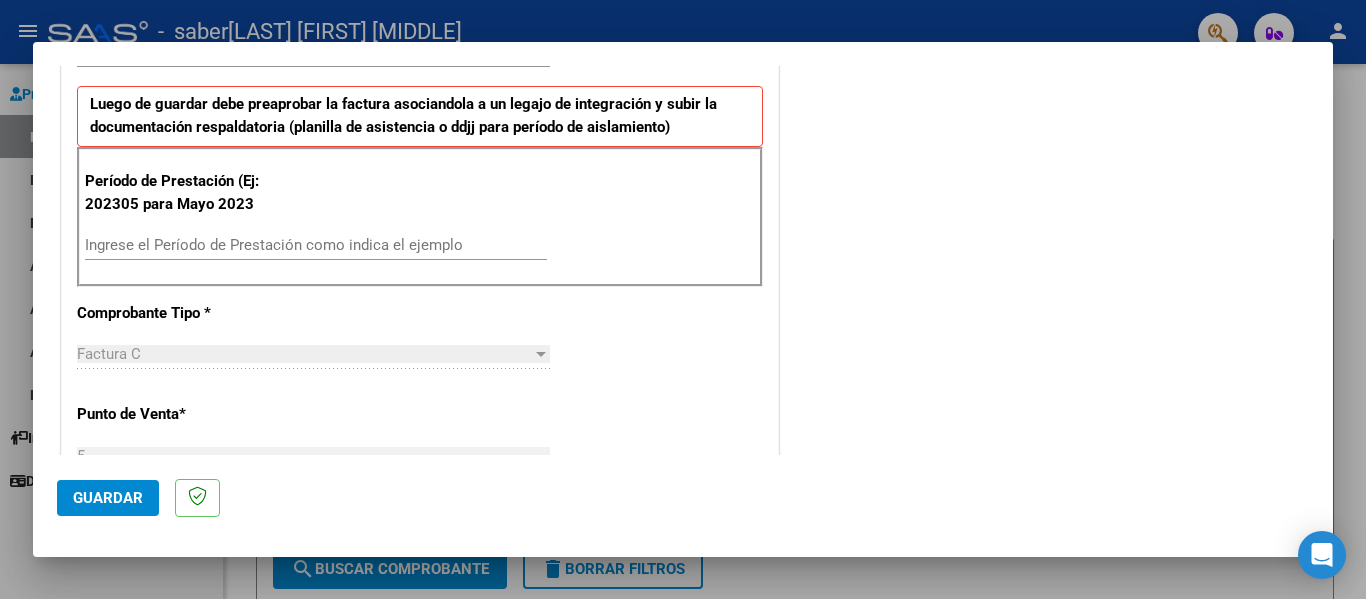 click on "Ingrese el Período de Prestación como indica el ejemplo" at bounding box center [316, 245] 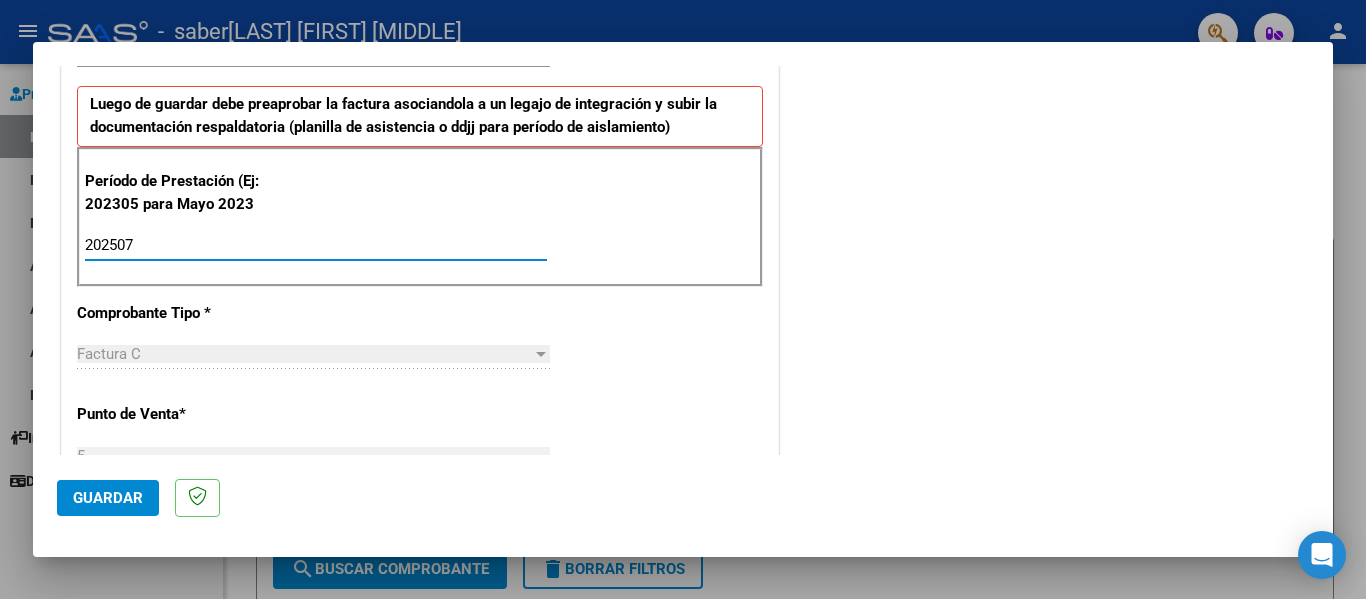 type on "202507" 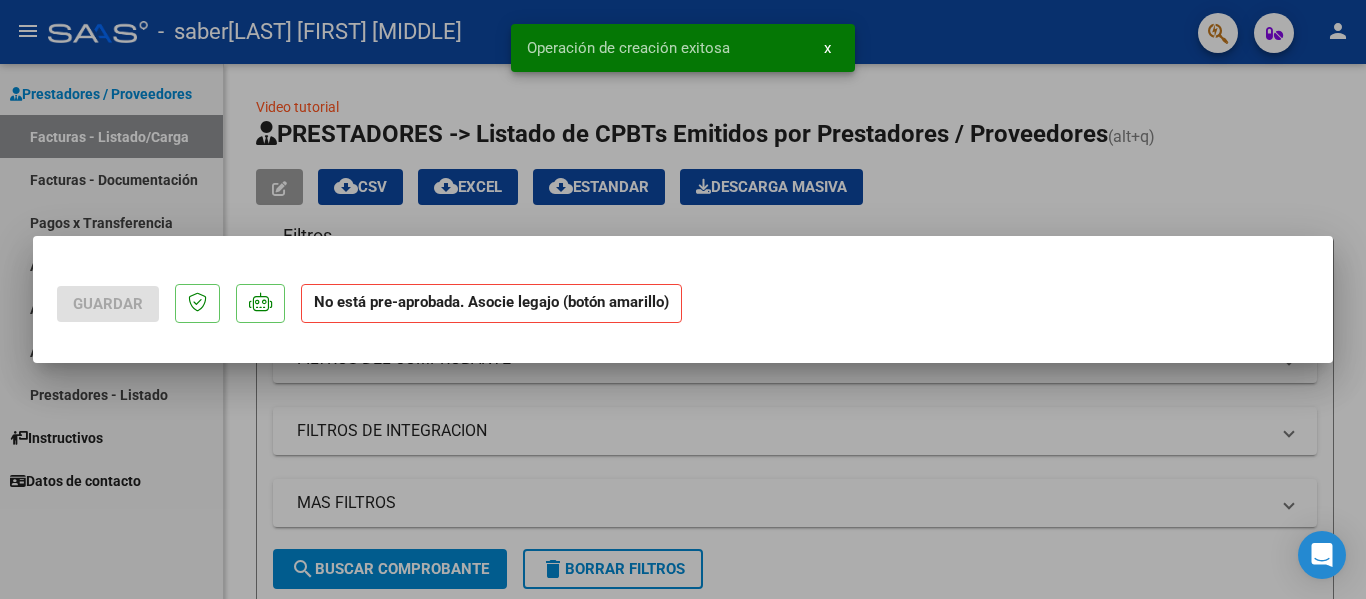 scroll, scrollTop: 0, scrollLeft: 0, axis: both 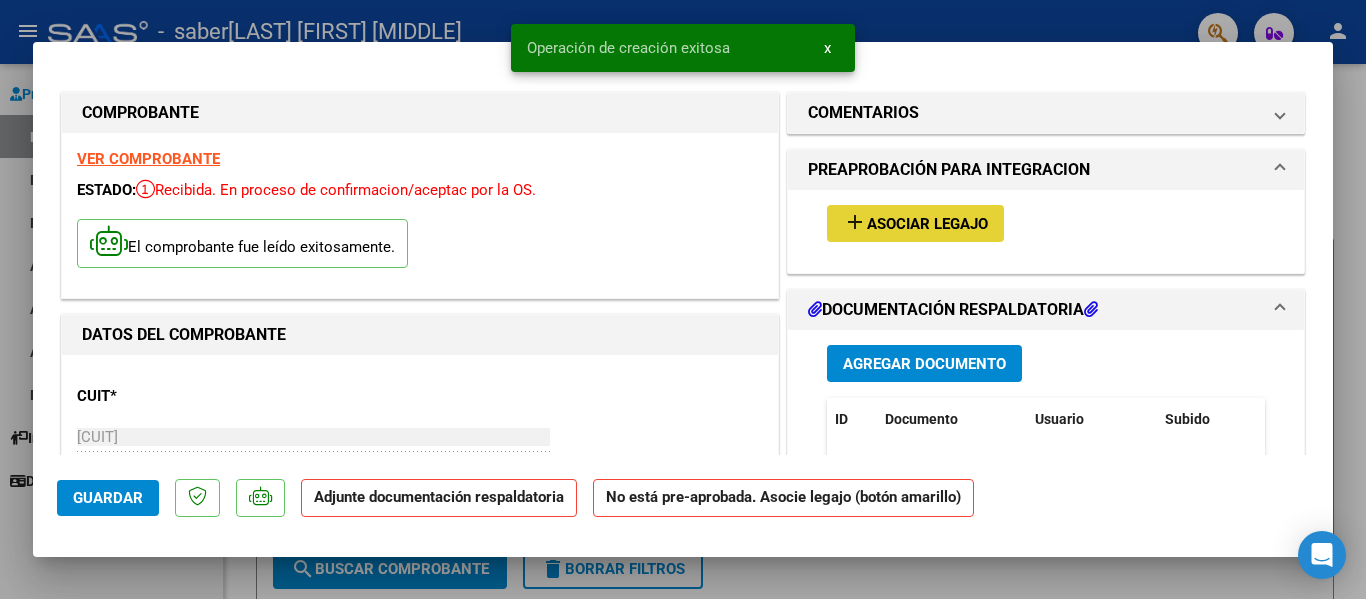 click on "Asociar Legajo" at bounding box center [927, 224] 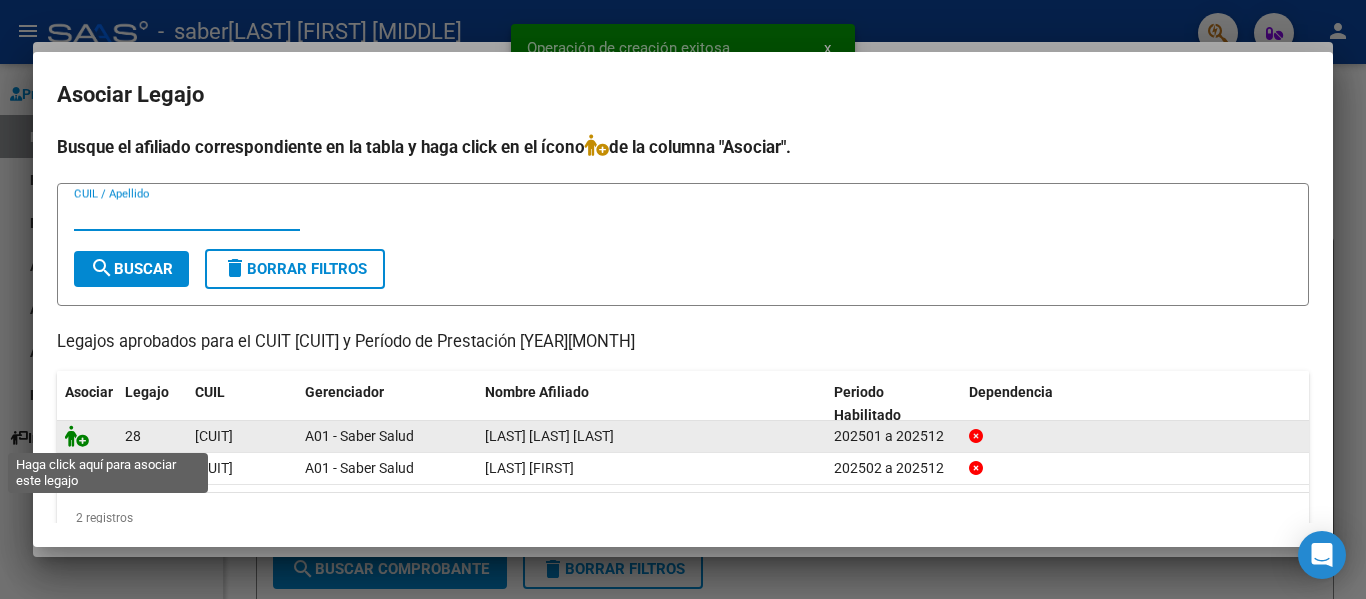 click 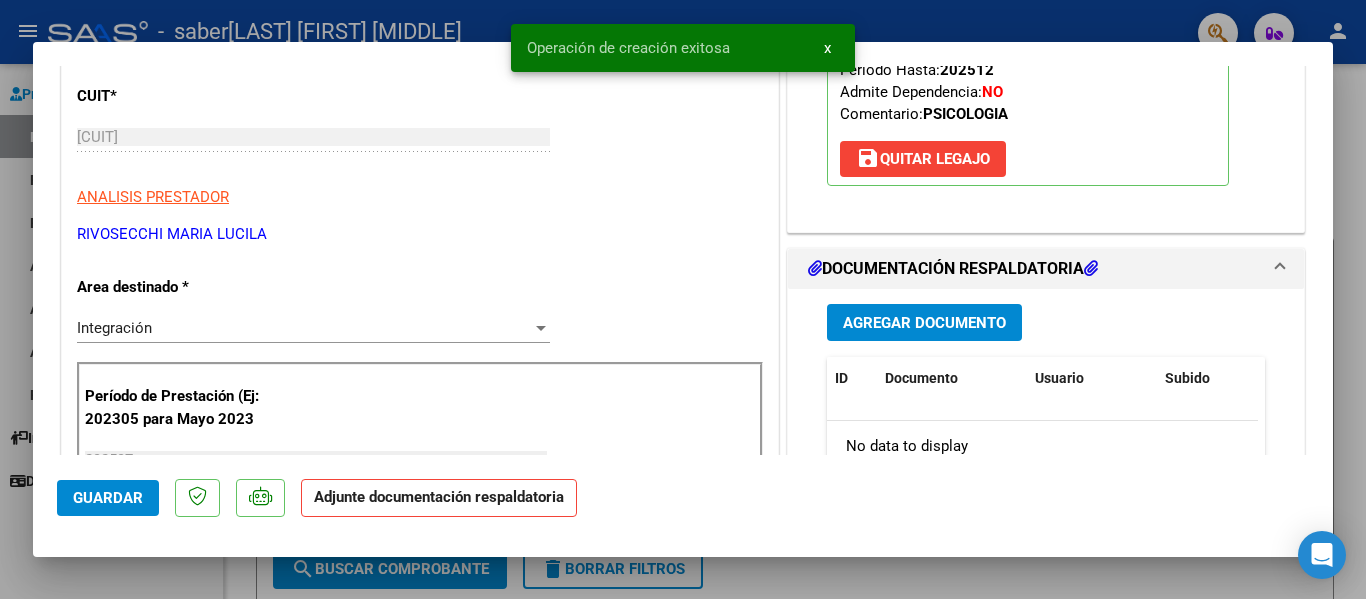 scroll, scrollTop: 400, scrollLeft: 0, axis: vertical 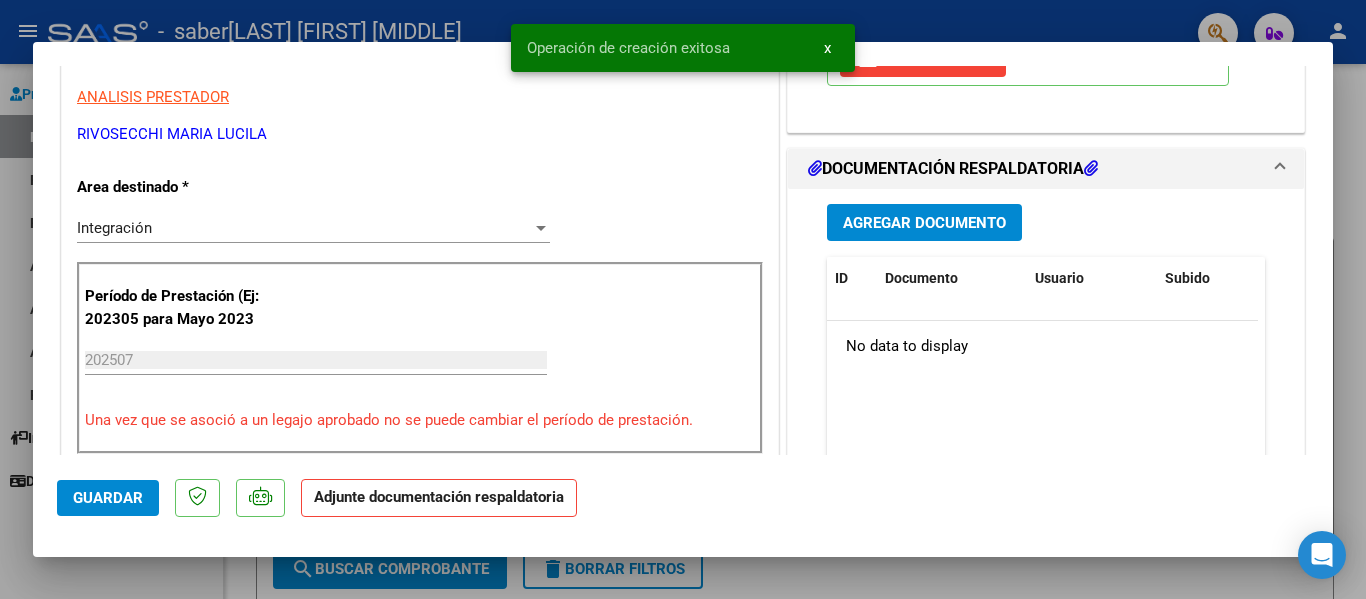 click on "Agregar Documento ID Documento Usuario Subido Acción No data to display  0 total   1" at bounding box center [1046, 388] 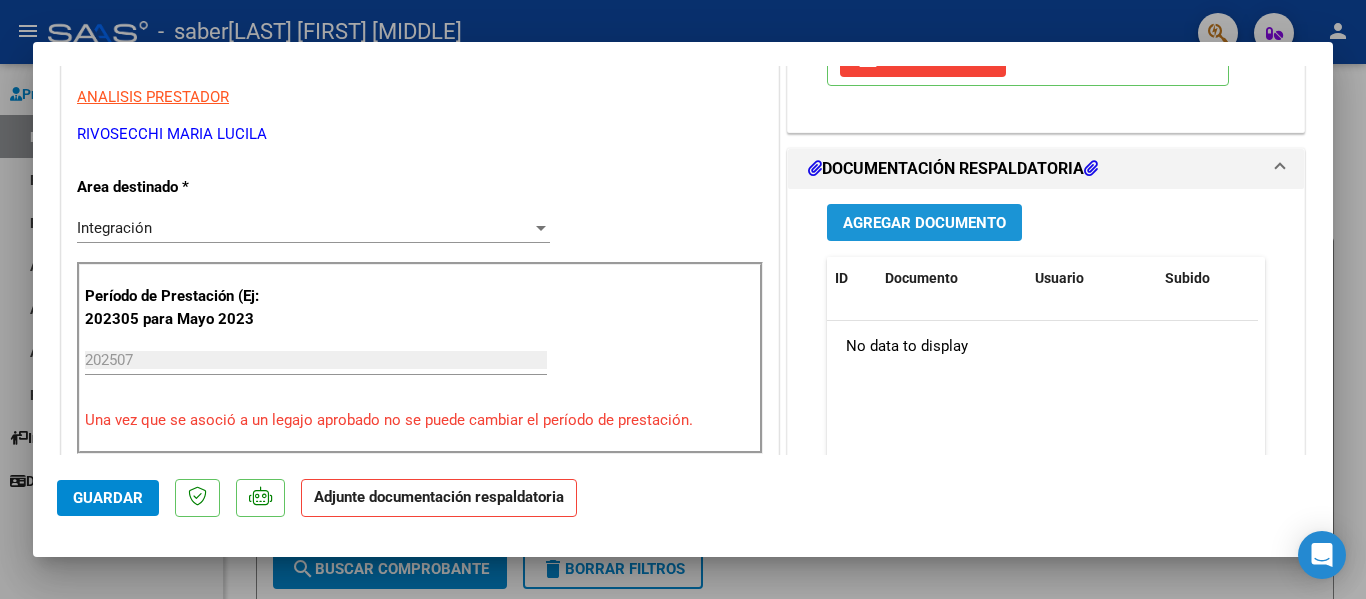 click on "Agregar Documento" at bounding box center [924, 222] 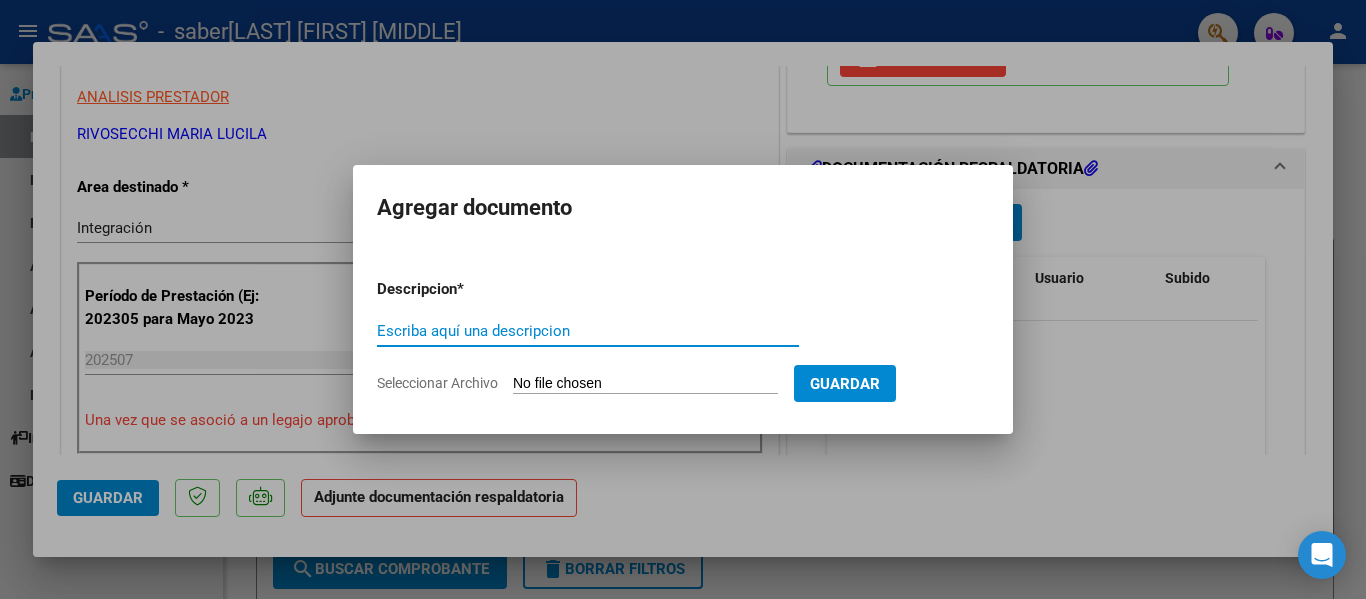 click on "Descripcion  *   Escriba aquí una descripcion  Seleccionar Archivo Guardar" at bounding box center (683, 336) 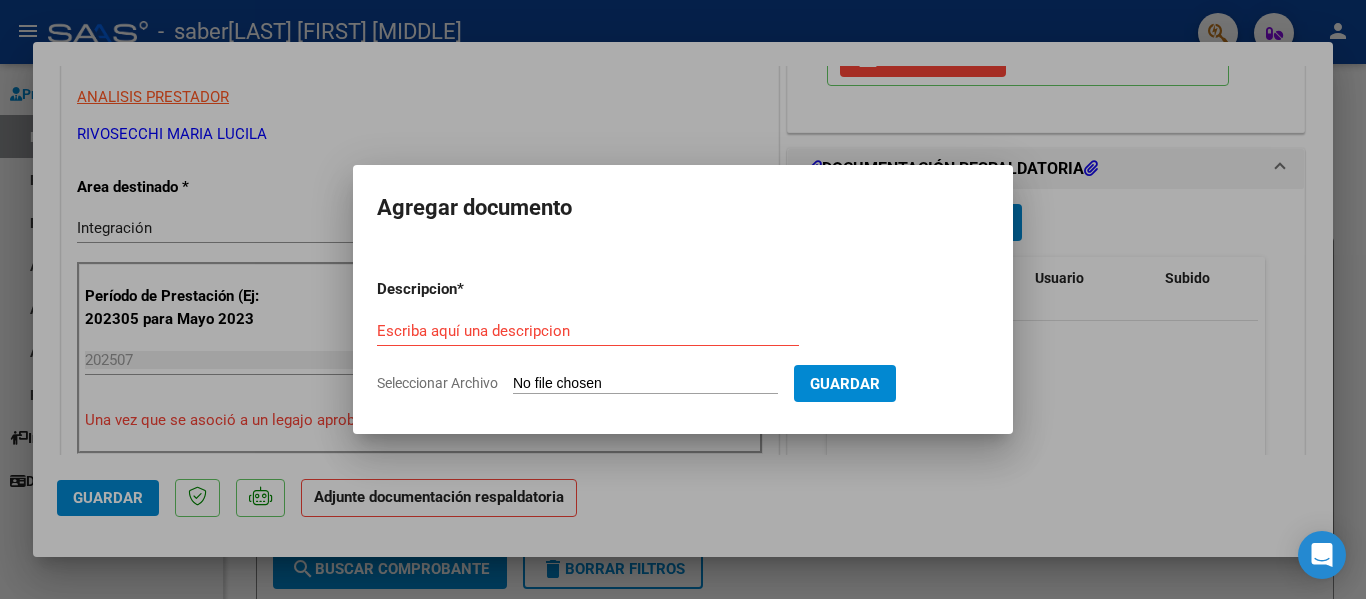 click on "Seleccionar Archivo" at bounding box center (645, 384) 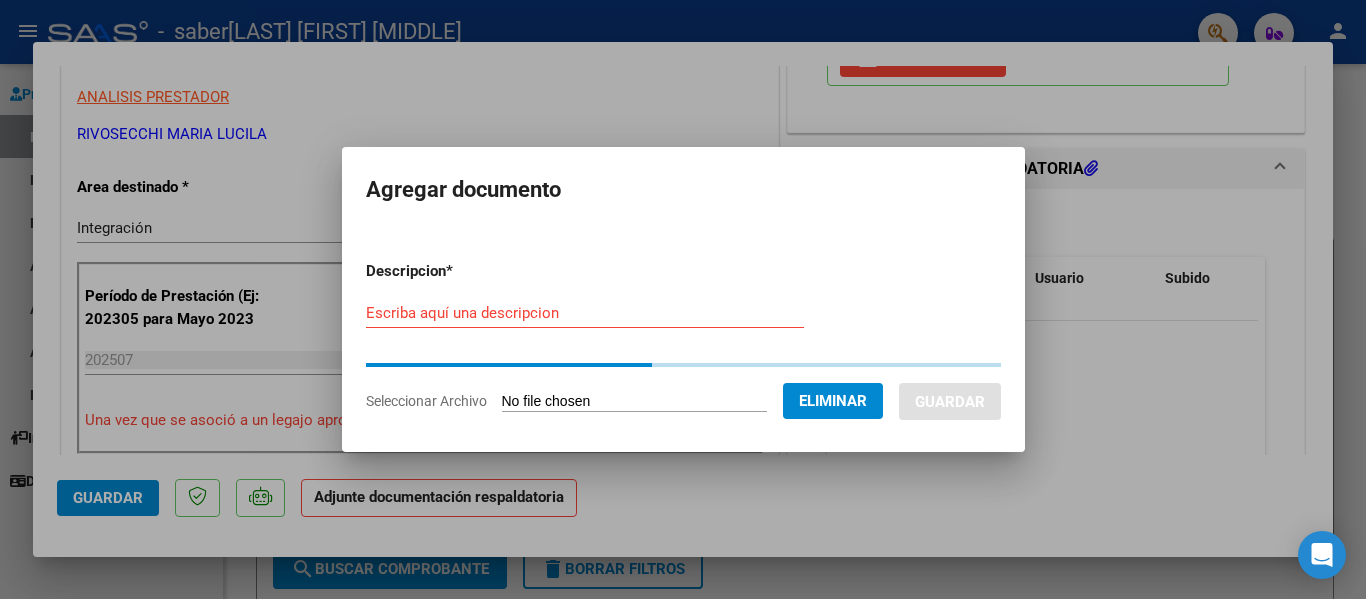 click on "Escriba aquí una descripcion" at bounding box center [585, 313] 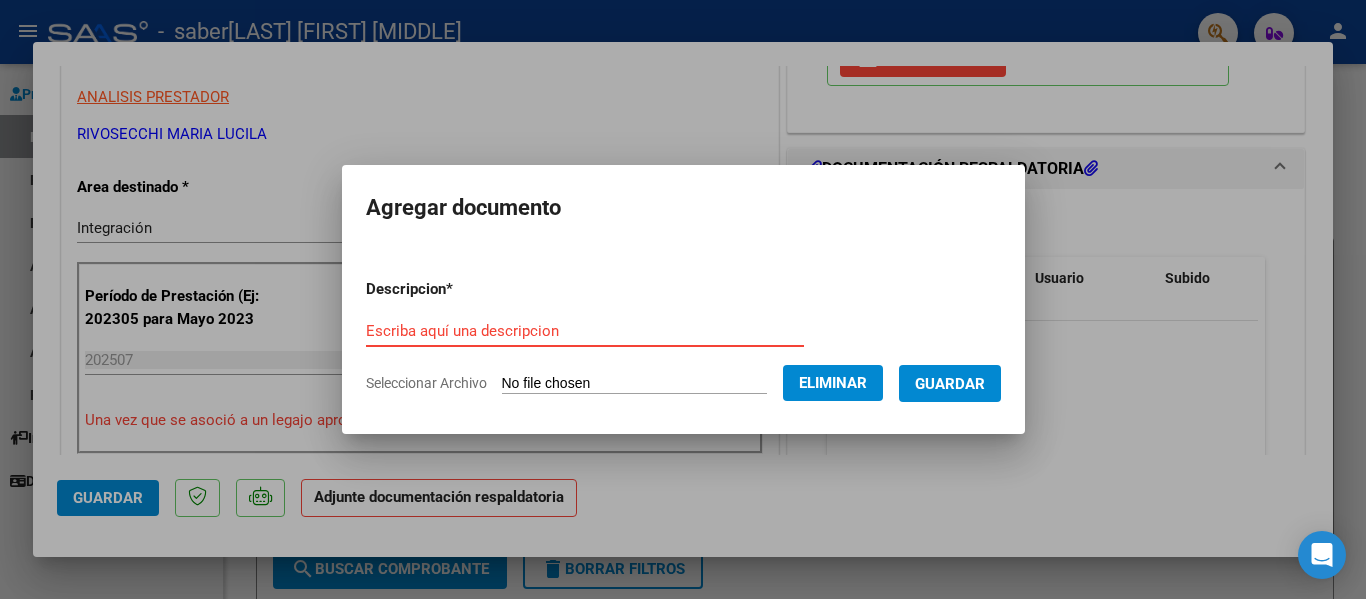 click on "Escriba aquí una descripcion" at bounding box center [585, 331] 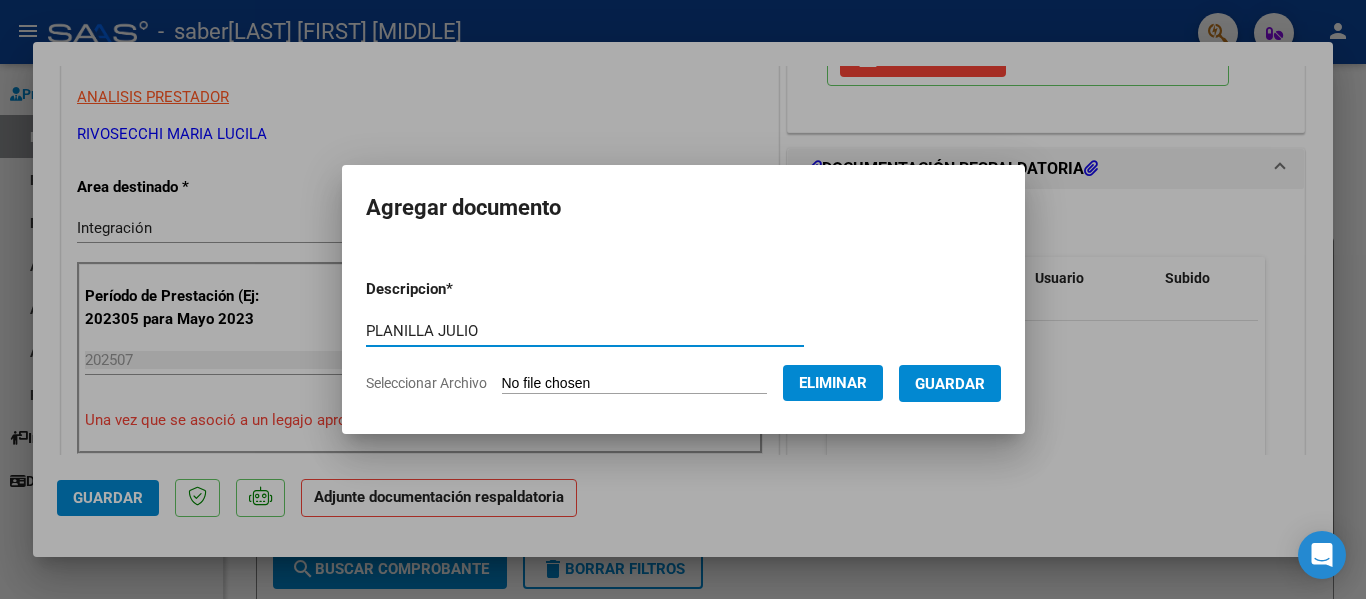 type on "PLANILLA JULIO" 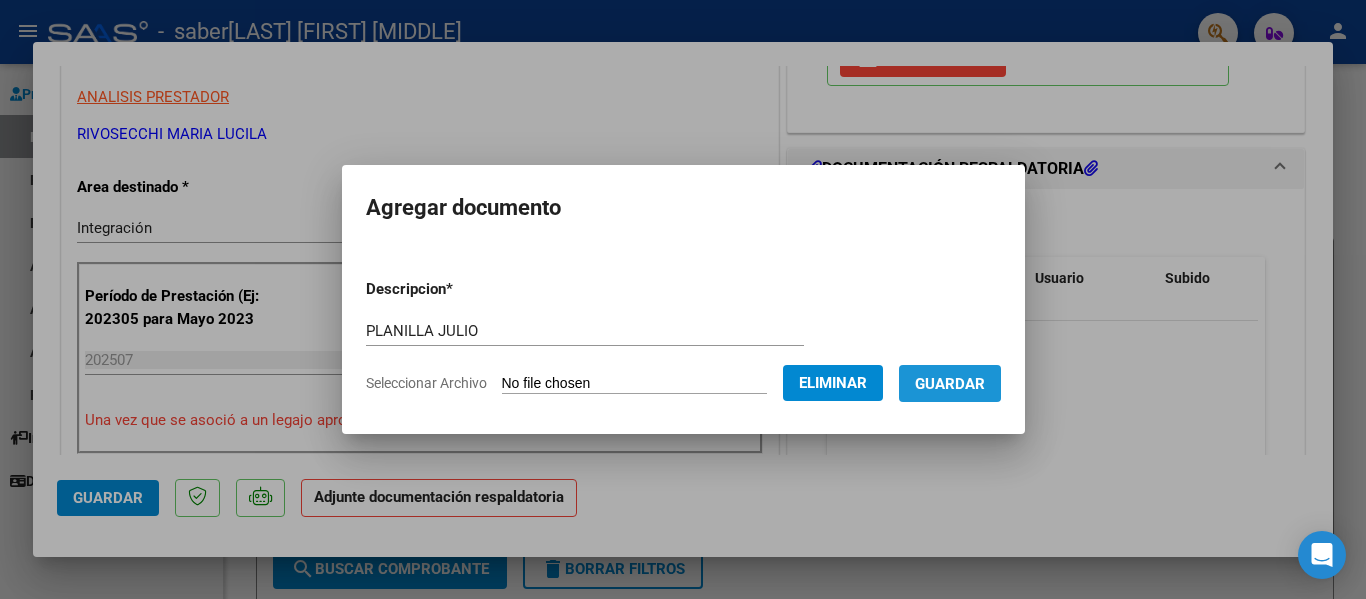 click on "Guardar" at bounding box center (950, 383) 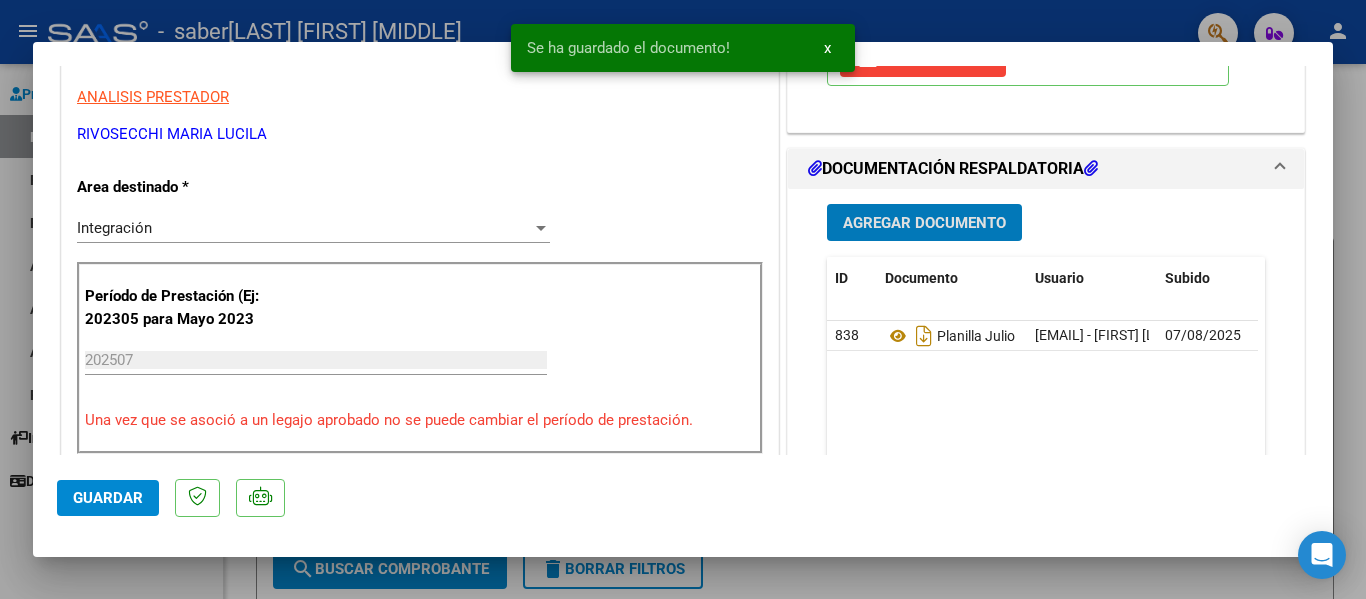 click on "Guardar" 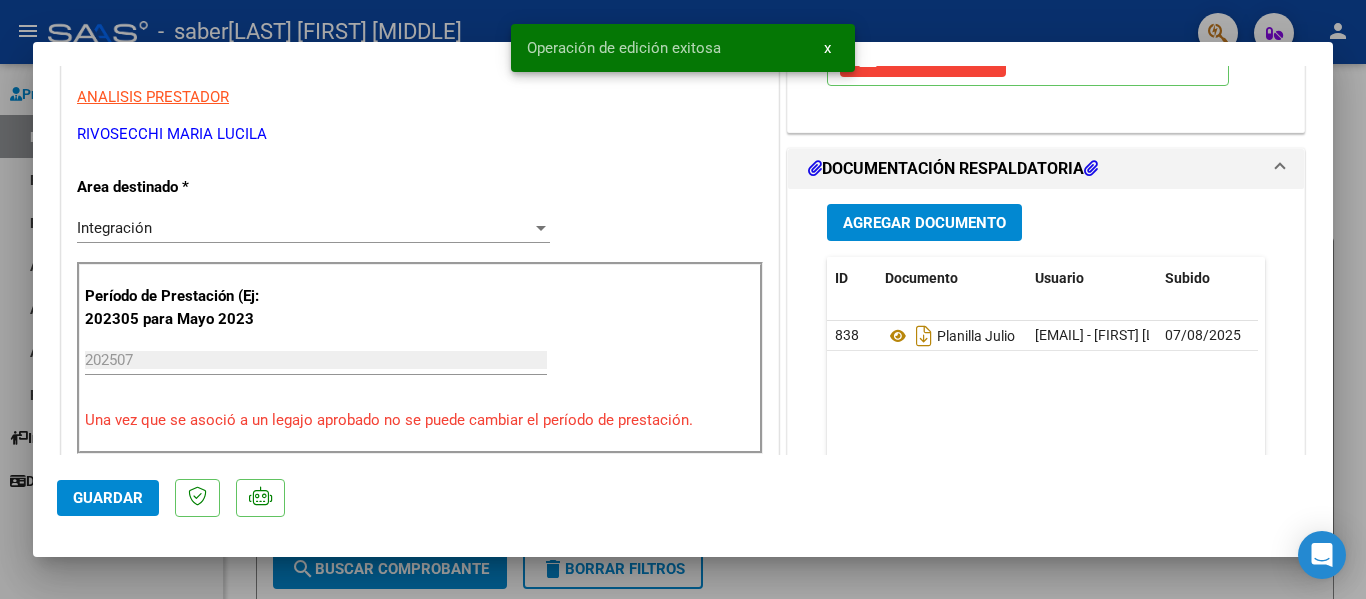 click at bounding box center [683, 299] 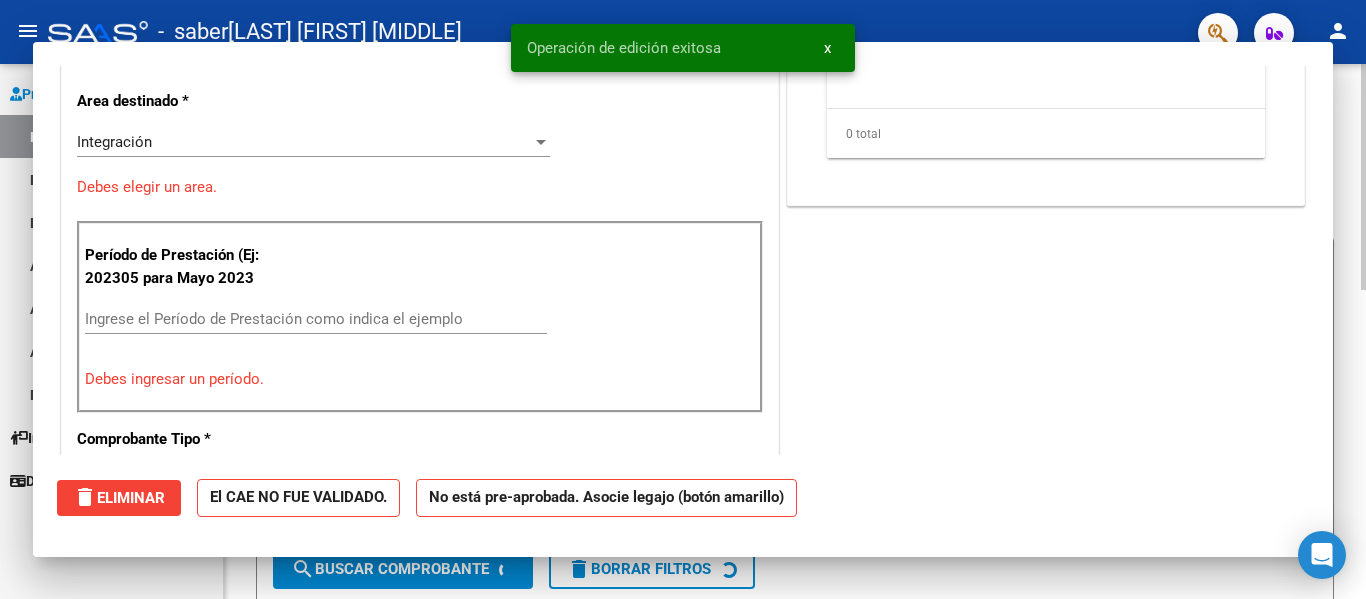 scroll, scrollTop: 0, scrollLeft: 0, axis: both 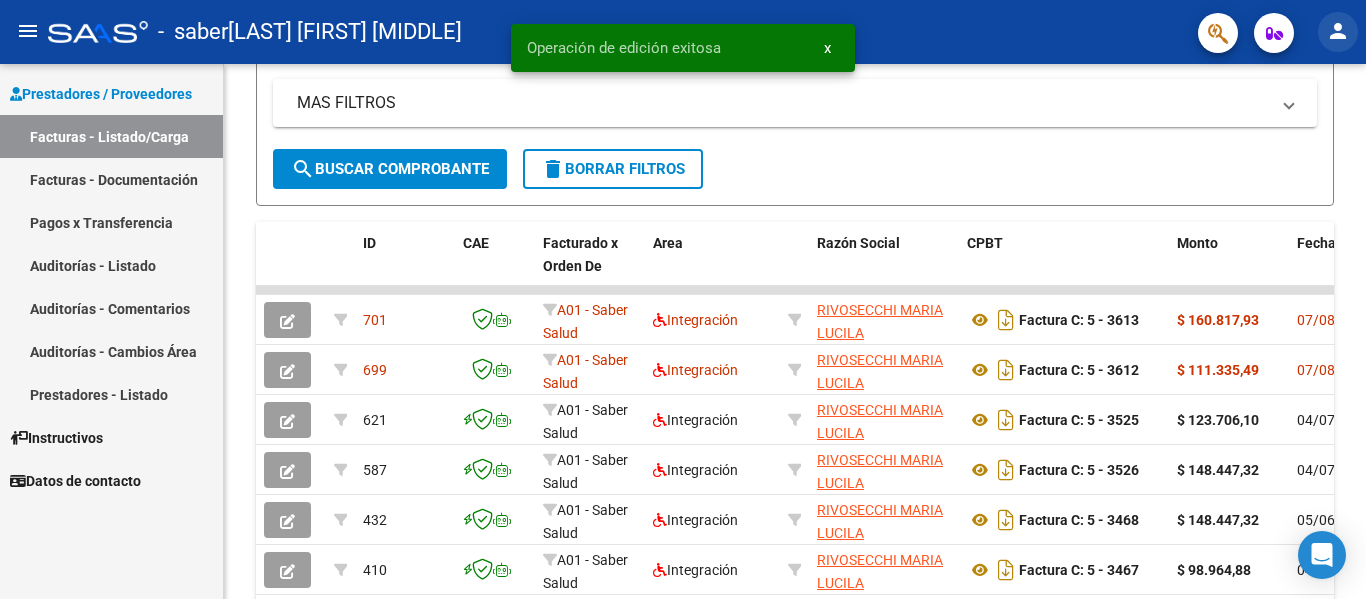 click on "person" 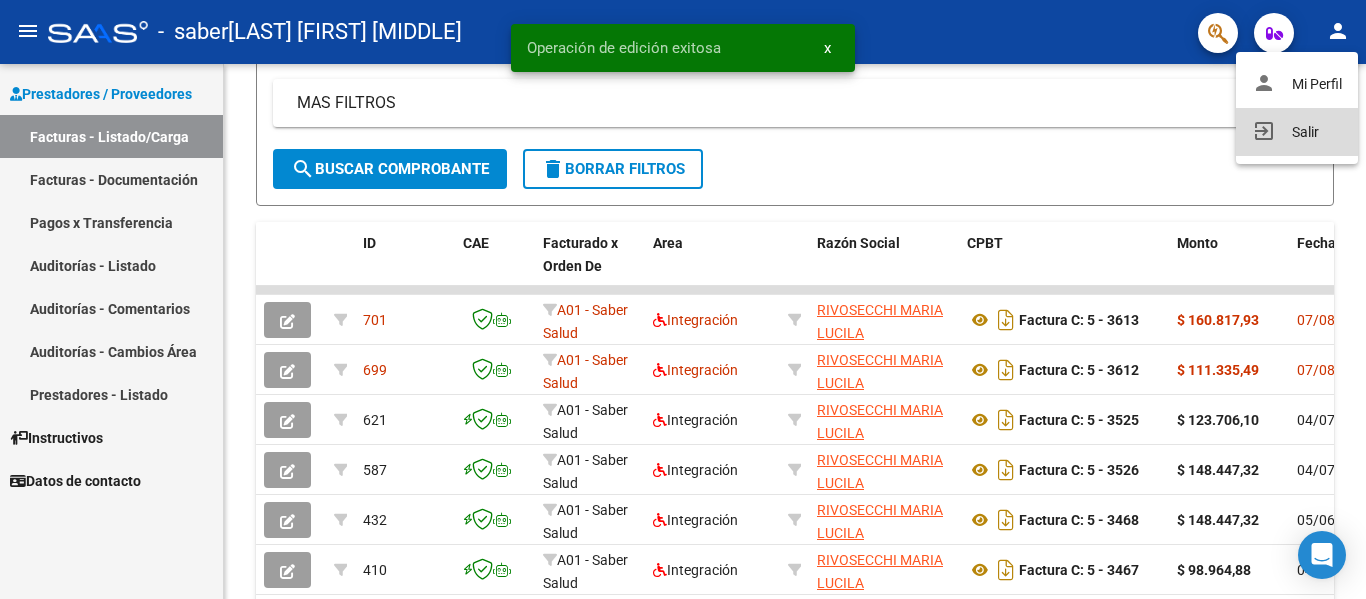 click on "exit_to_app  Salir" at bounding box center [1297, 132] 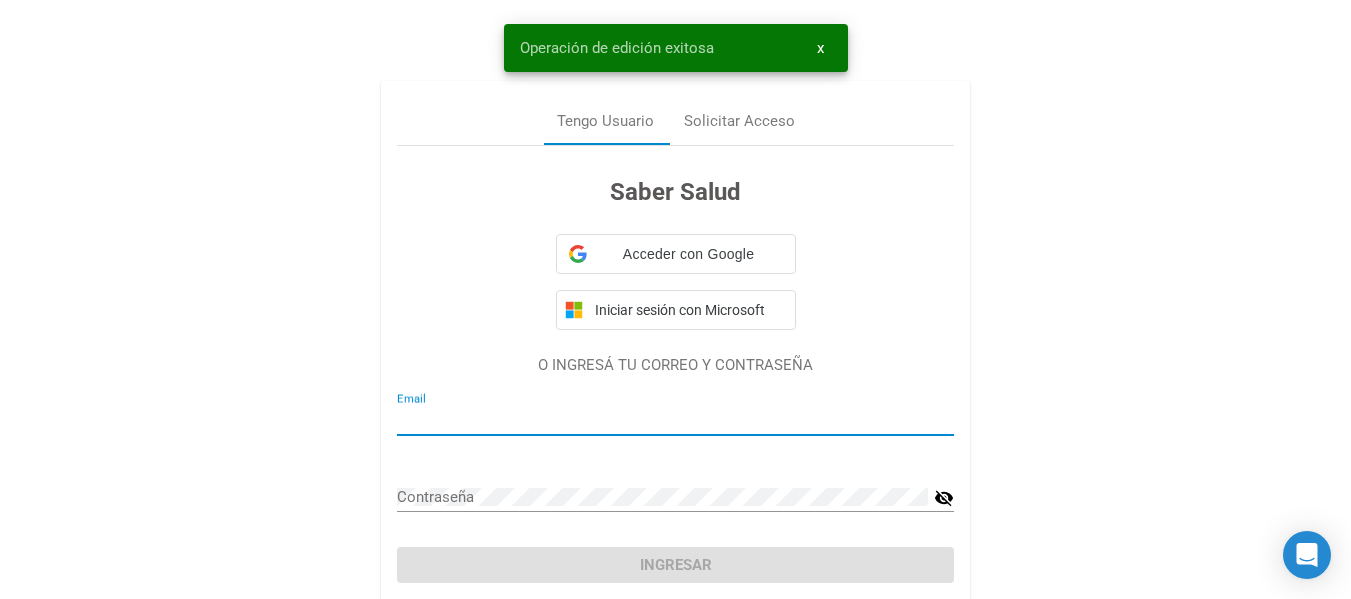 type on "[EMAIL]" 